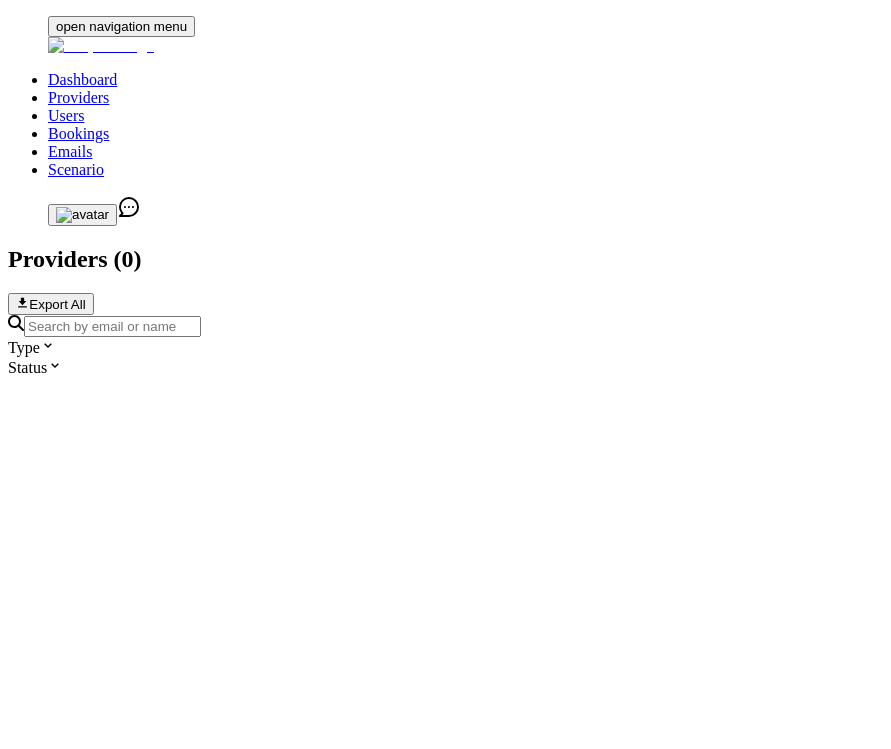 scroll, scrollTop: 0, scrollLeft: 0, axis: both 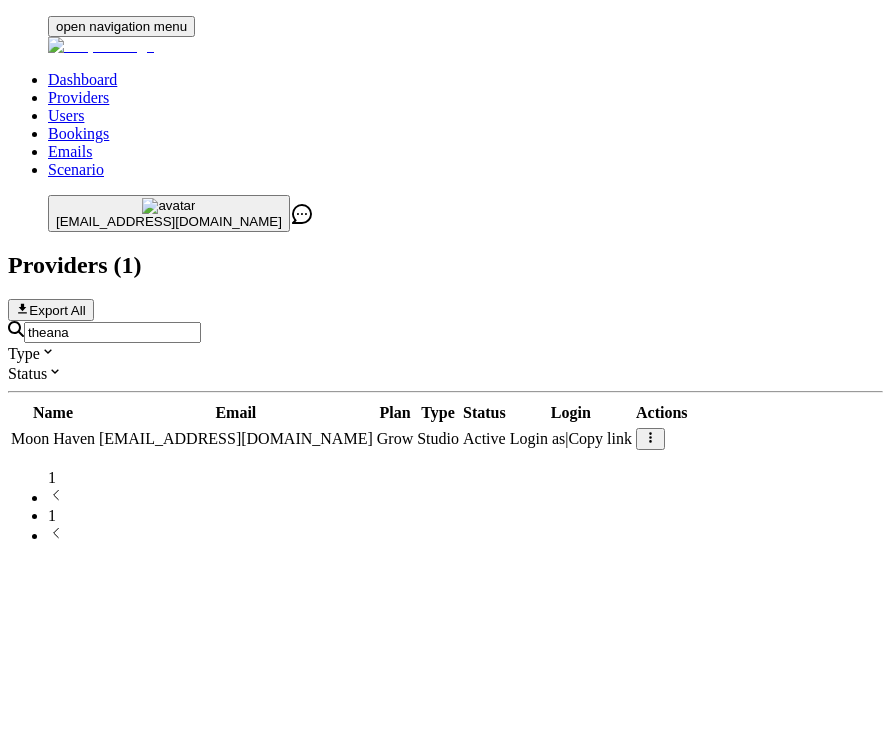 type on "theana" 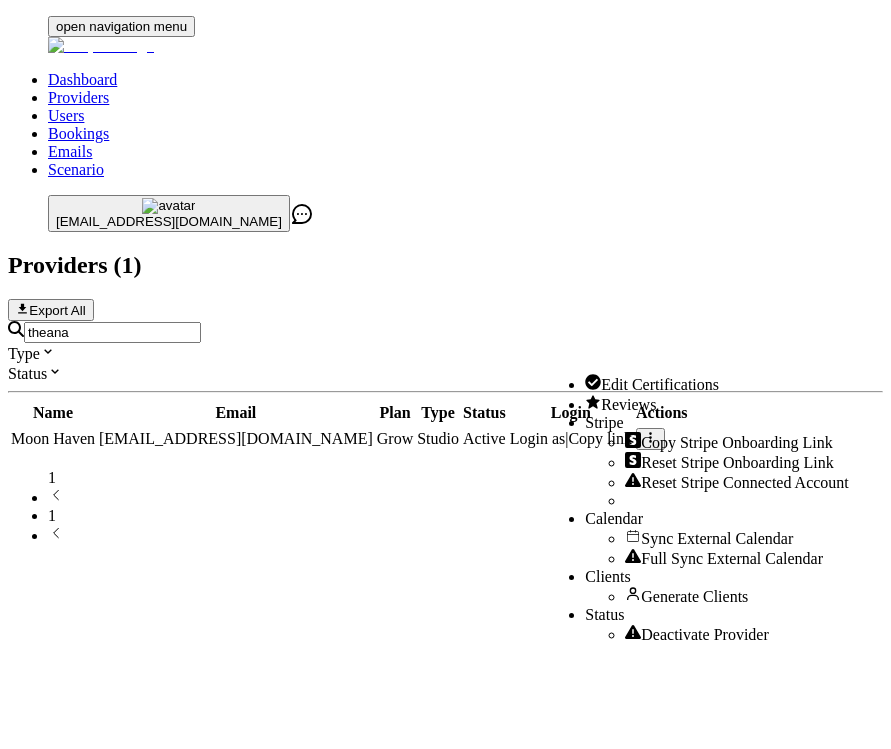 click on "Reviews" at bounding box center (628, 404) 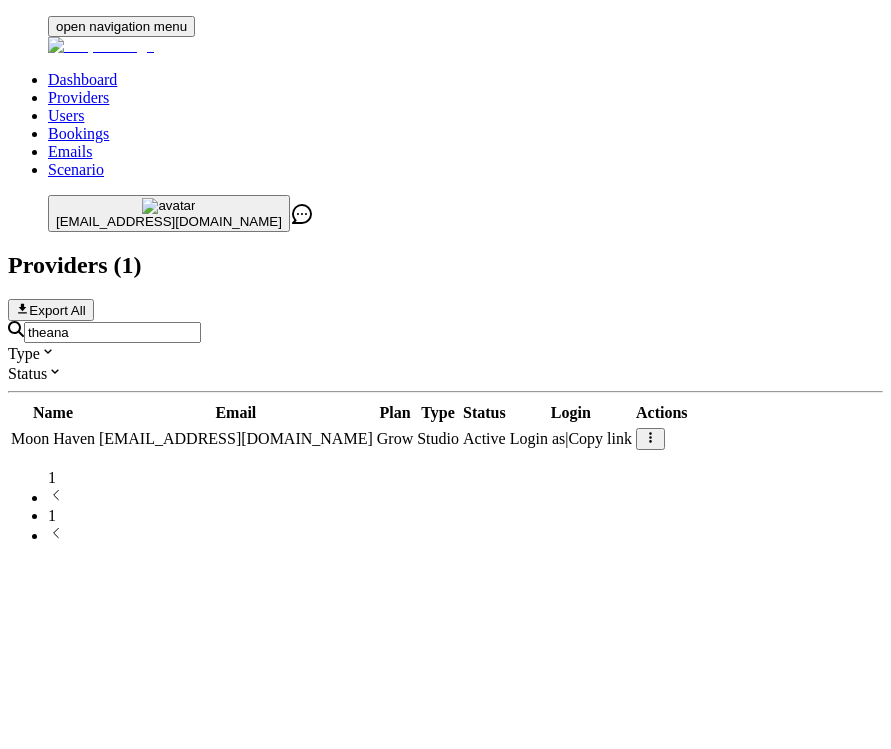 click at bounding box center (650, 439) 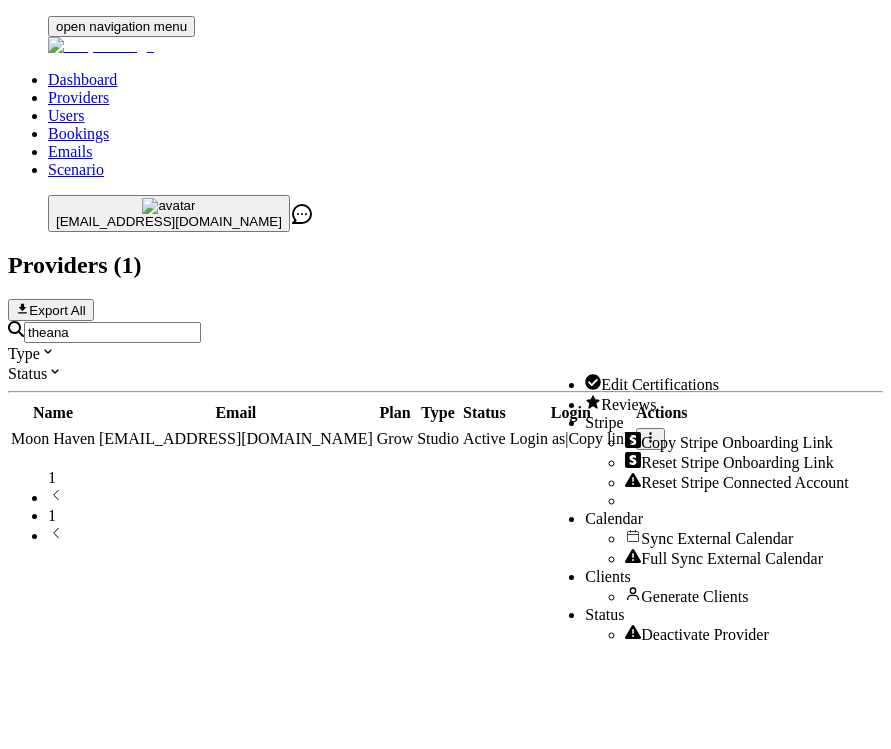 click on "Reviews" at bounding box center [628, 404] 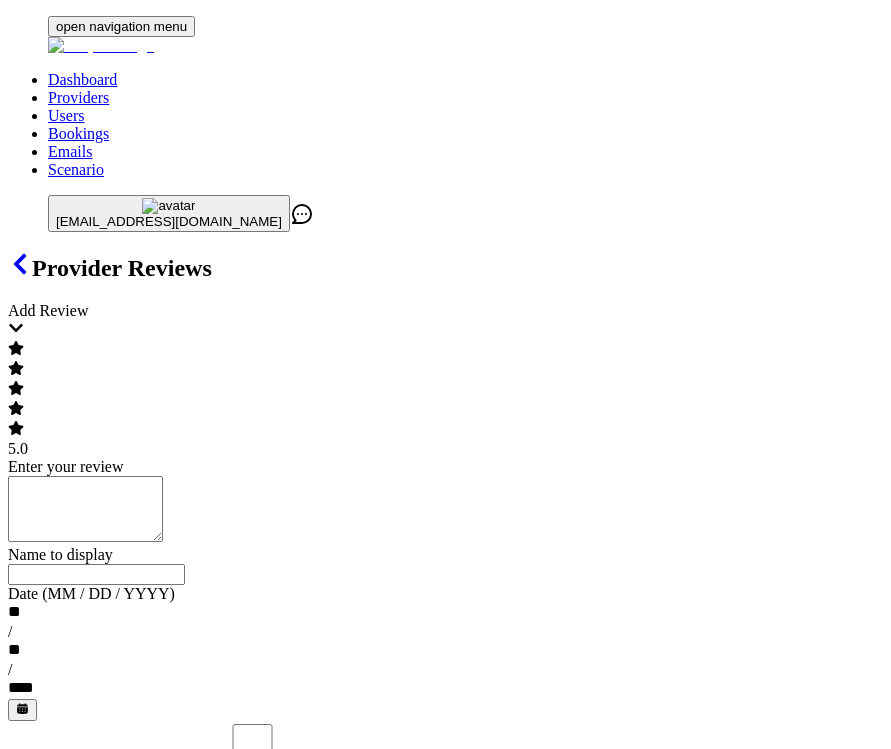 click on "Enter your review" at bounding box center [85, 509] 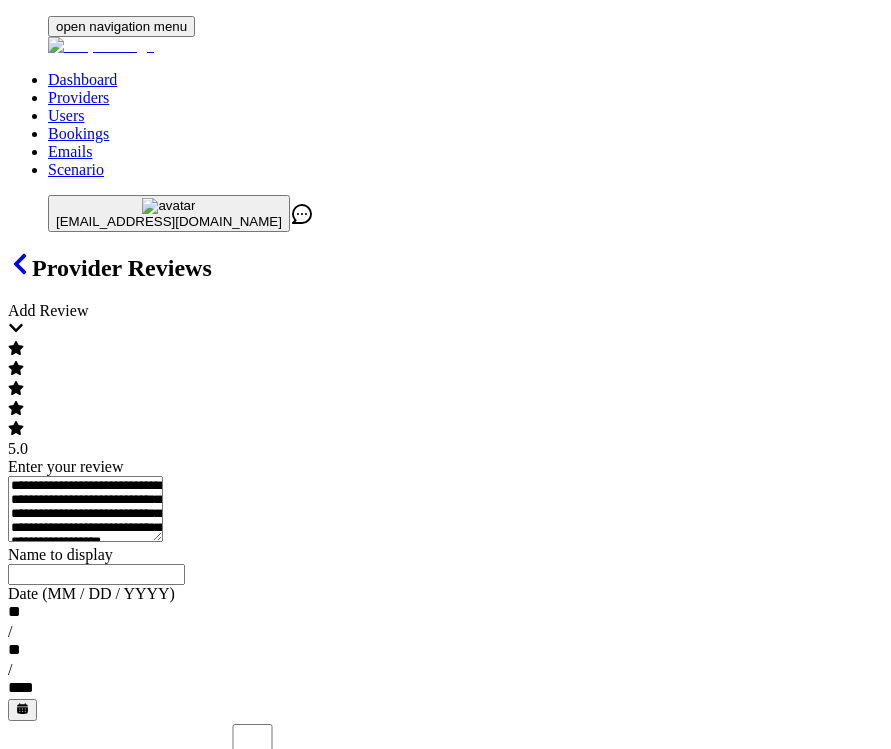 type on "**********" 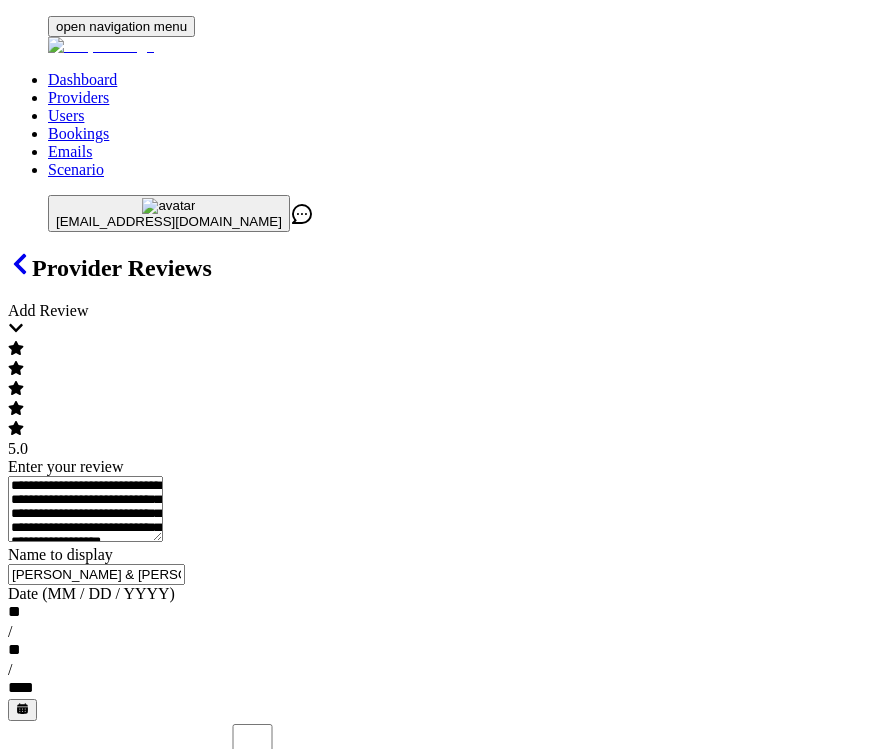 type on "[PERSON_NAME] & [PERSON_NAME]" 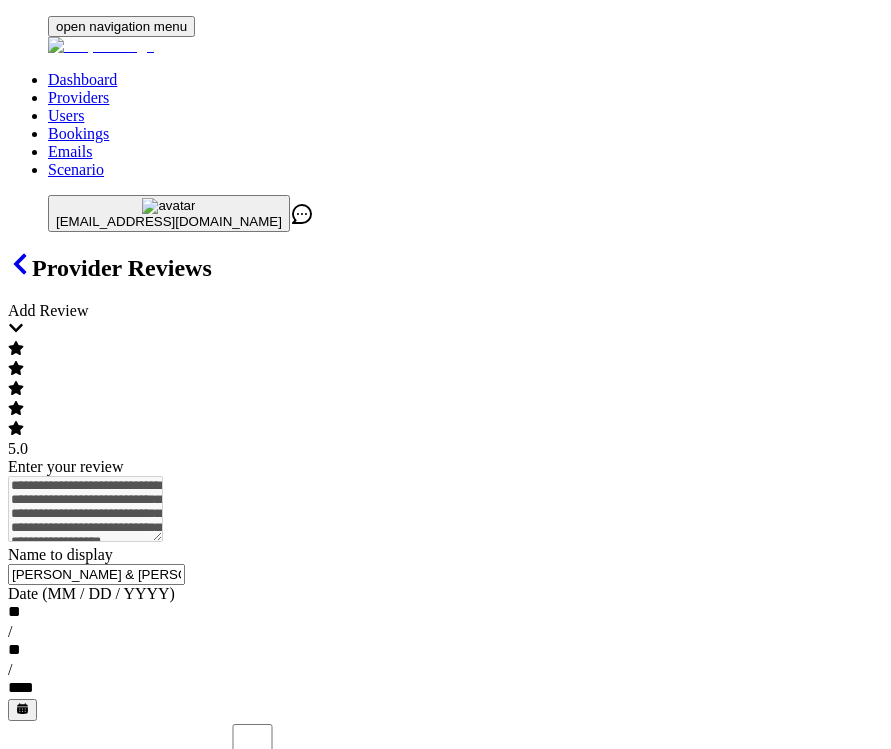 type 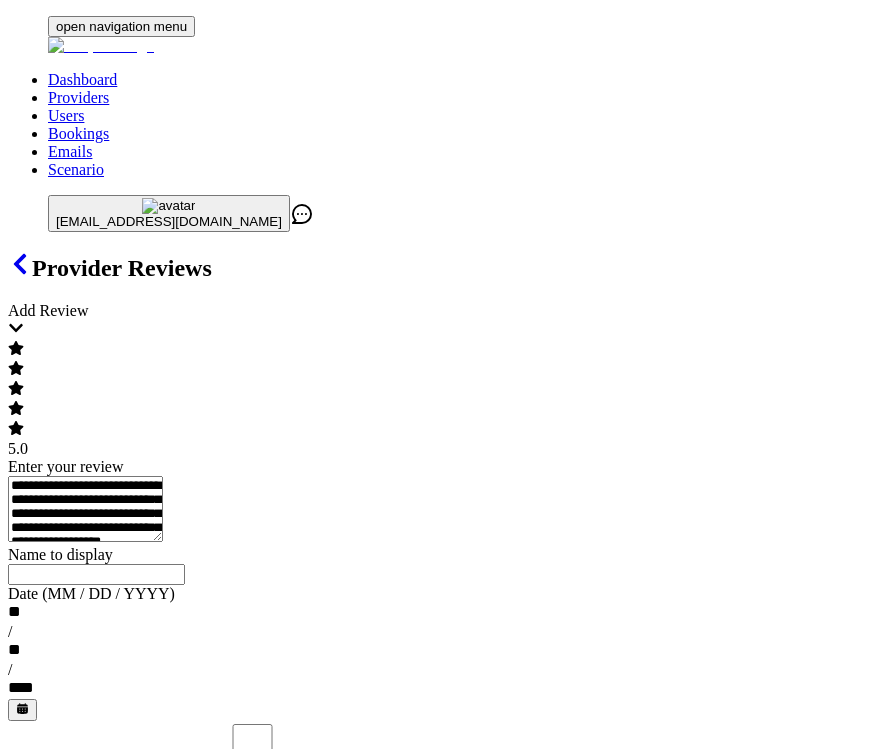 click on "**********" at bounding box center (85, 509) 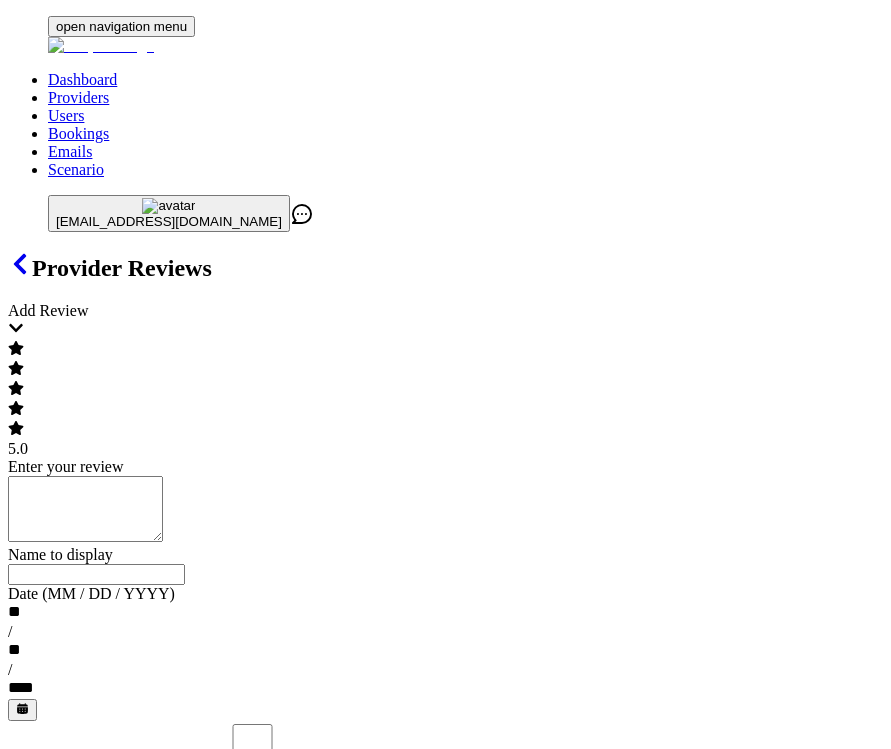 paste on "**********" 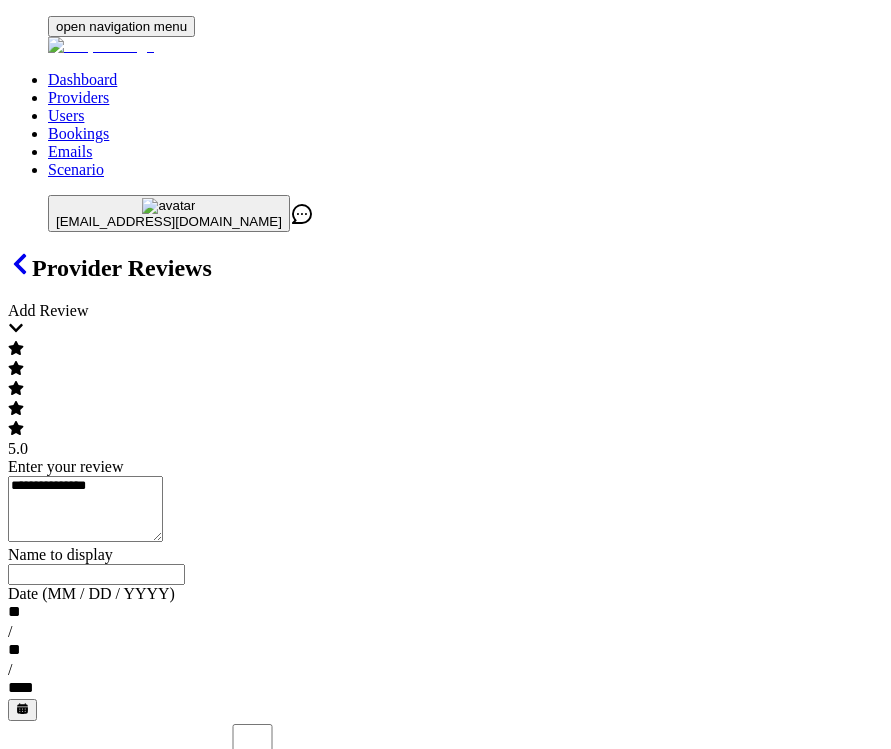 click on "**********" at bounding box center (85, 509) 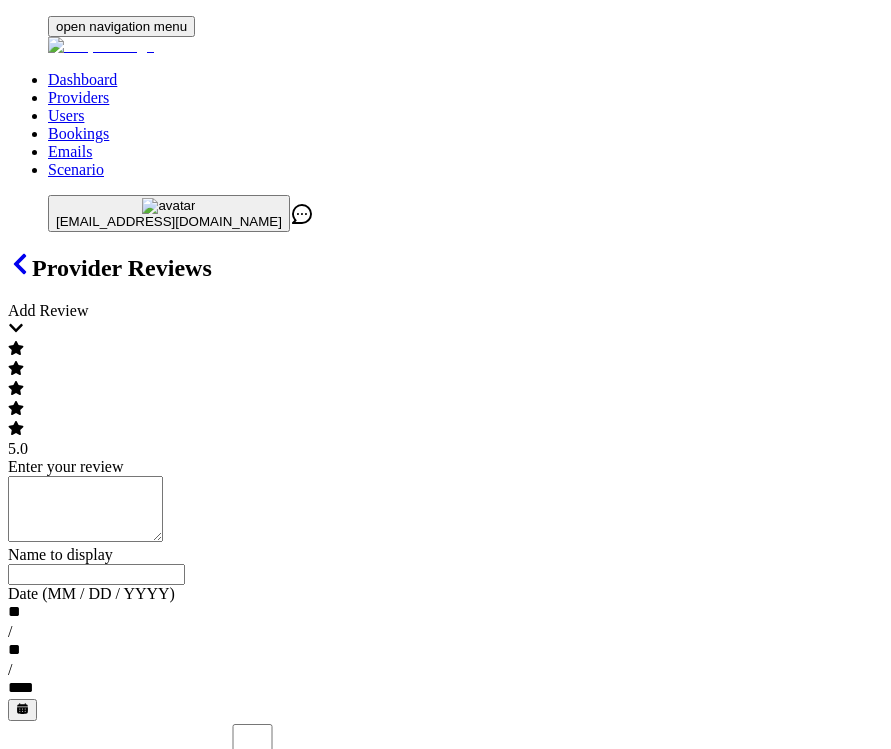 paste on "**********" 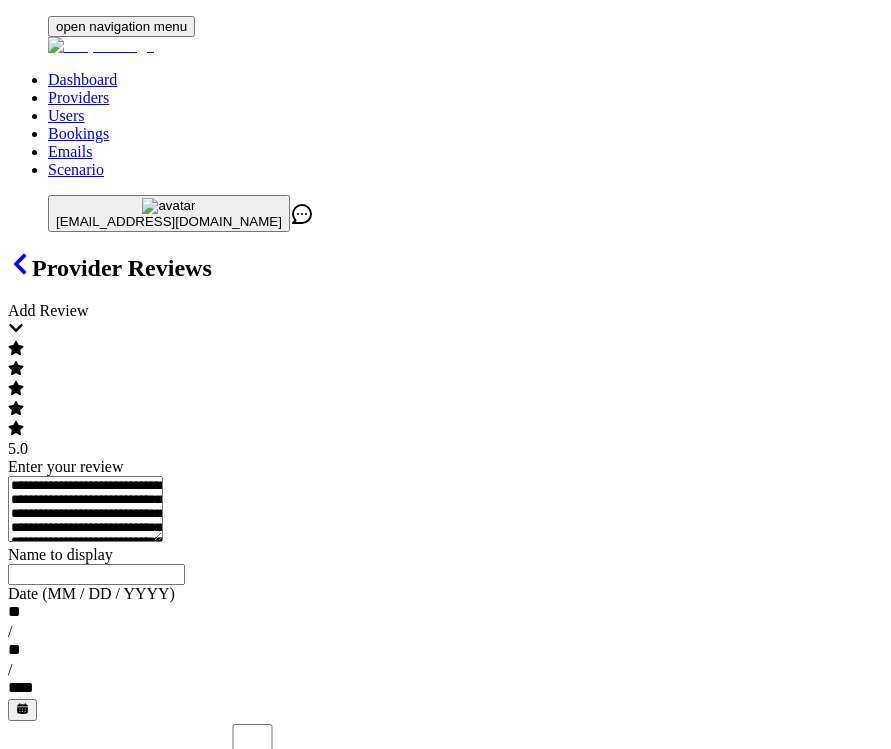 type on "**********" 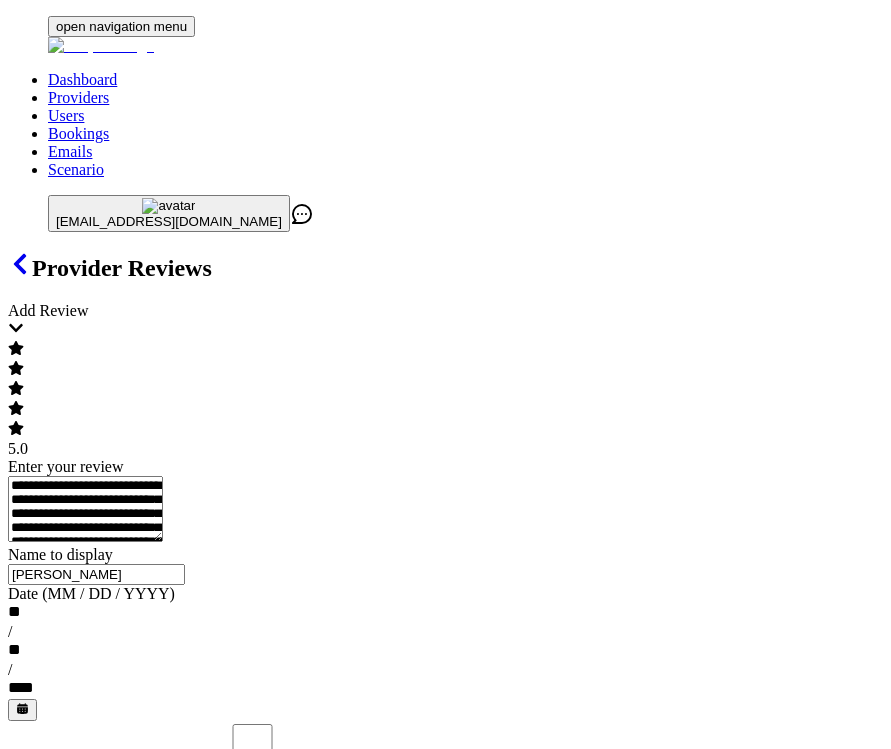 type on "[PERSON_NAME]" 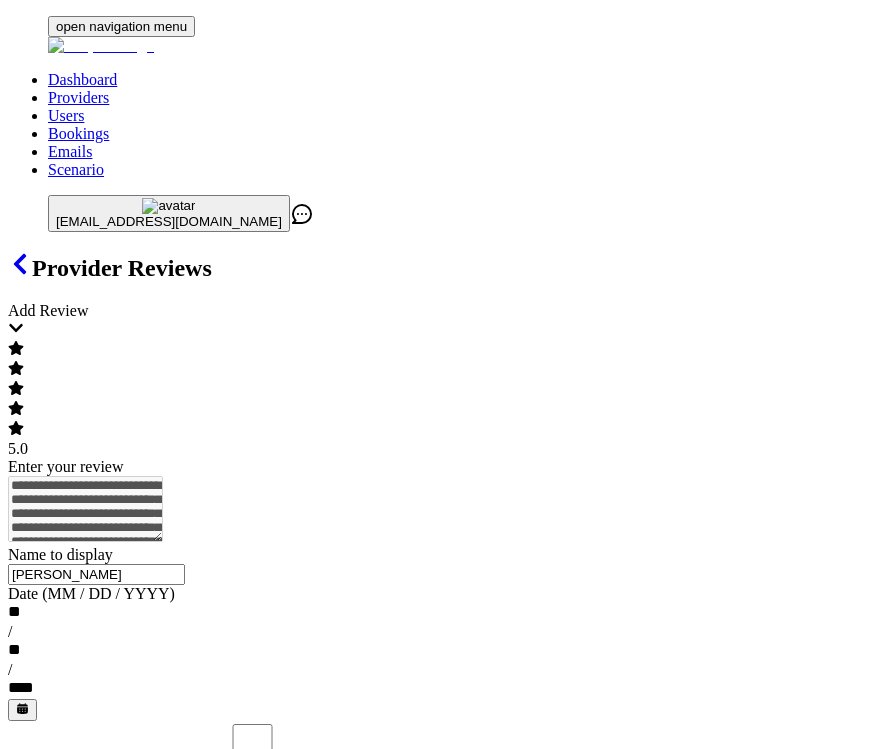 type 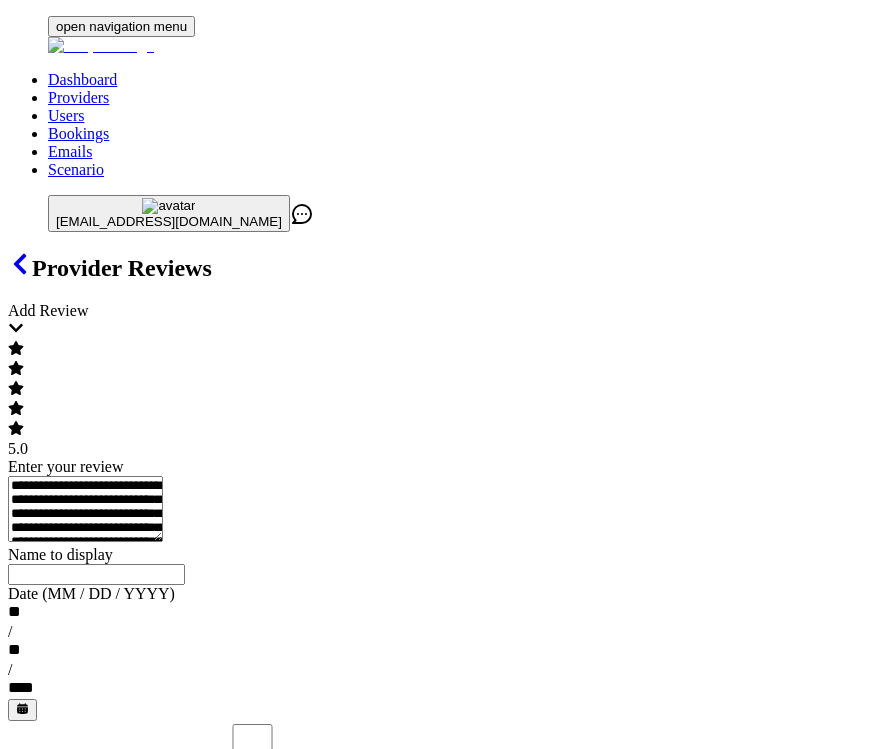 click on "**********" at bounding box center (85, 509) 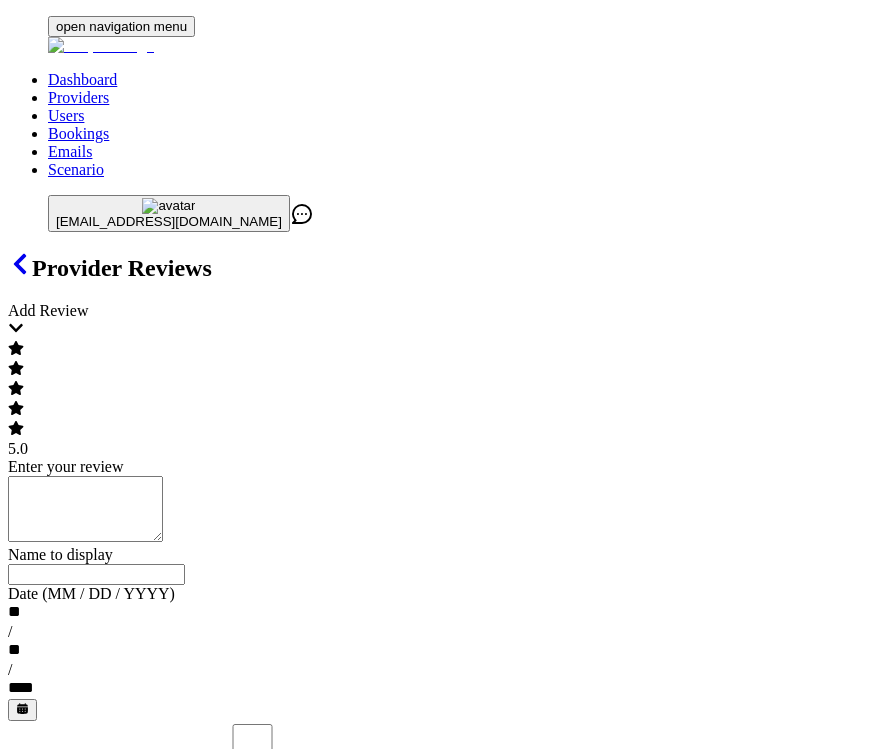 paste on "**********" 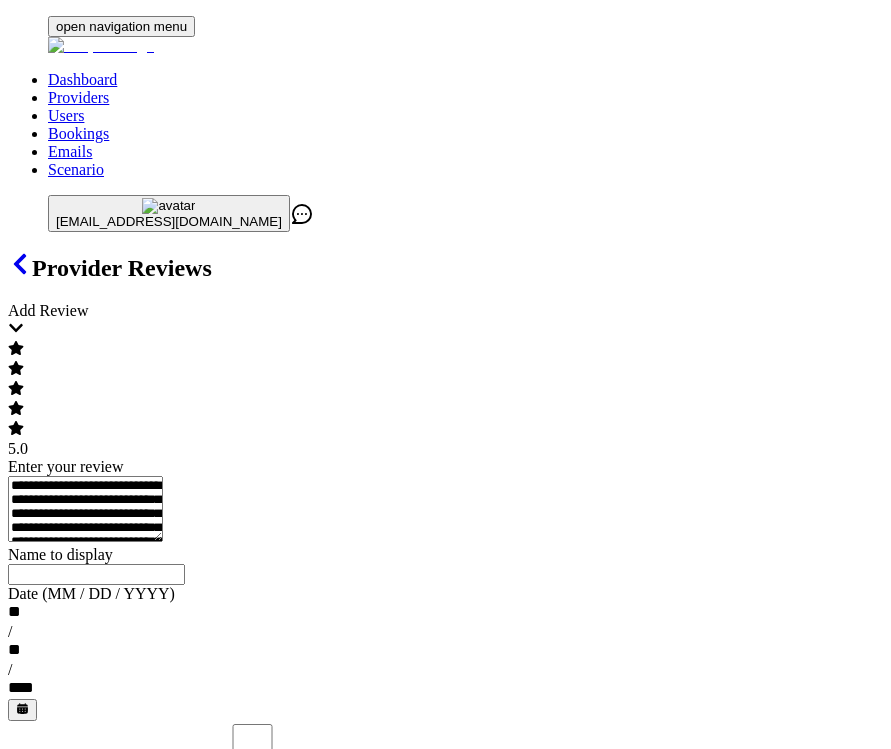 type on "**********" 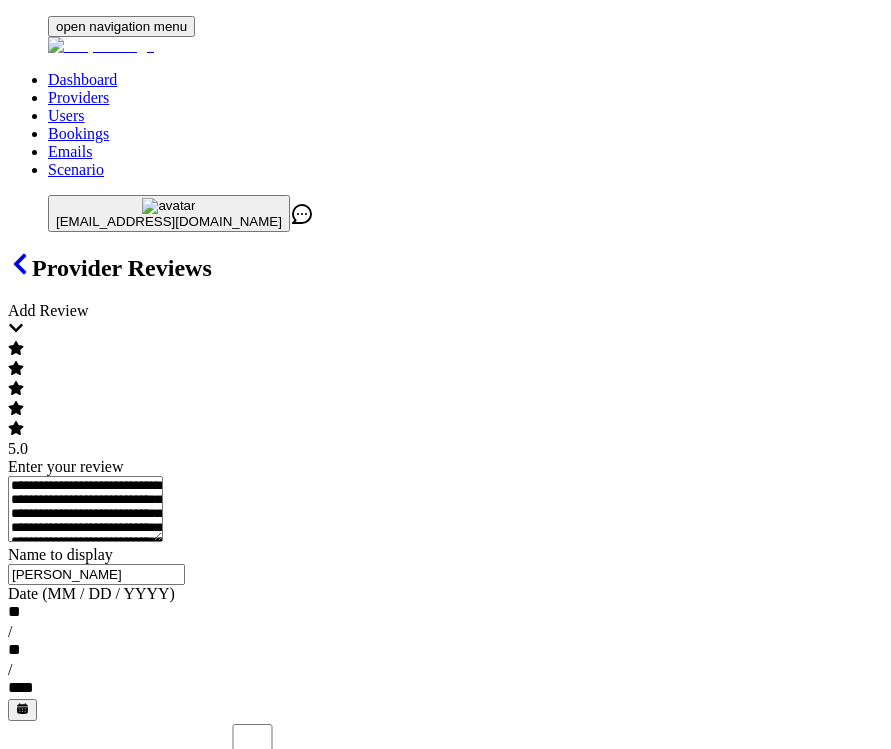 type on "[PERSON_NAME]" 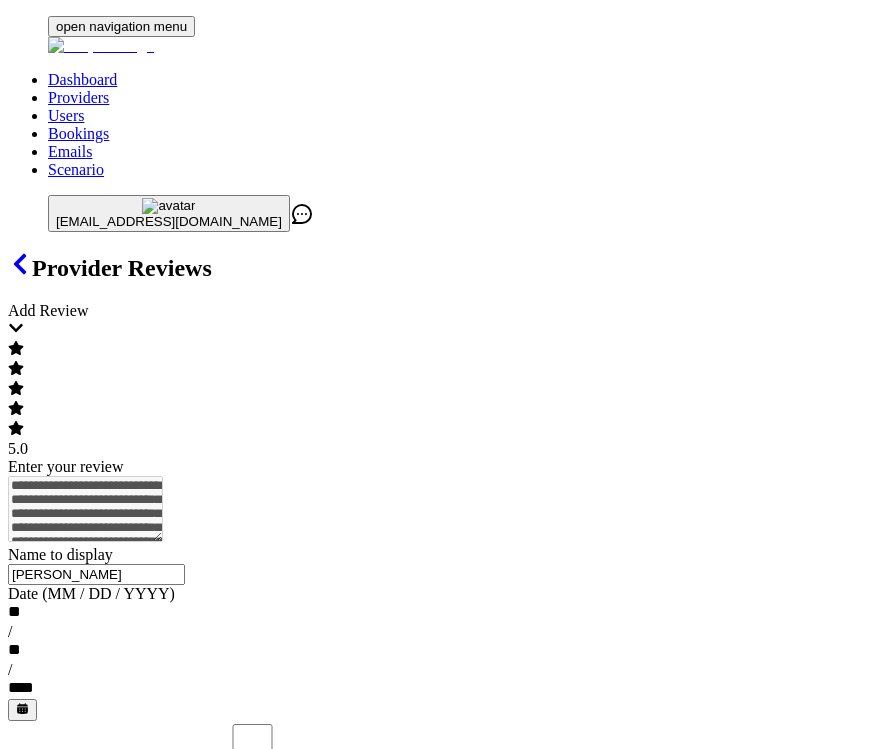 type 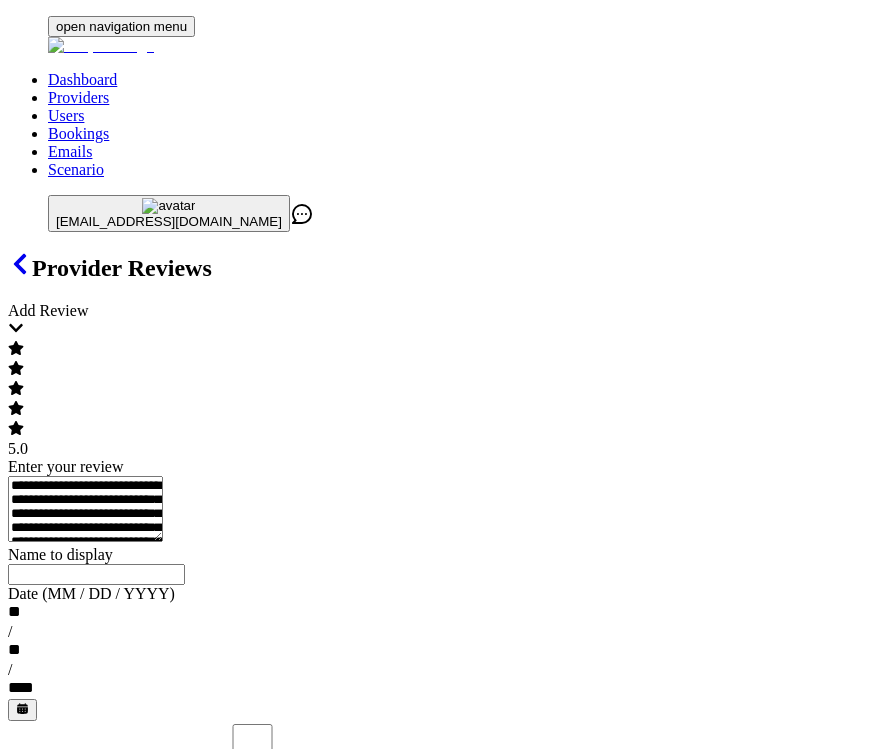 click on "**********" at bounding box center (445, 502) 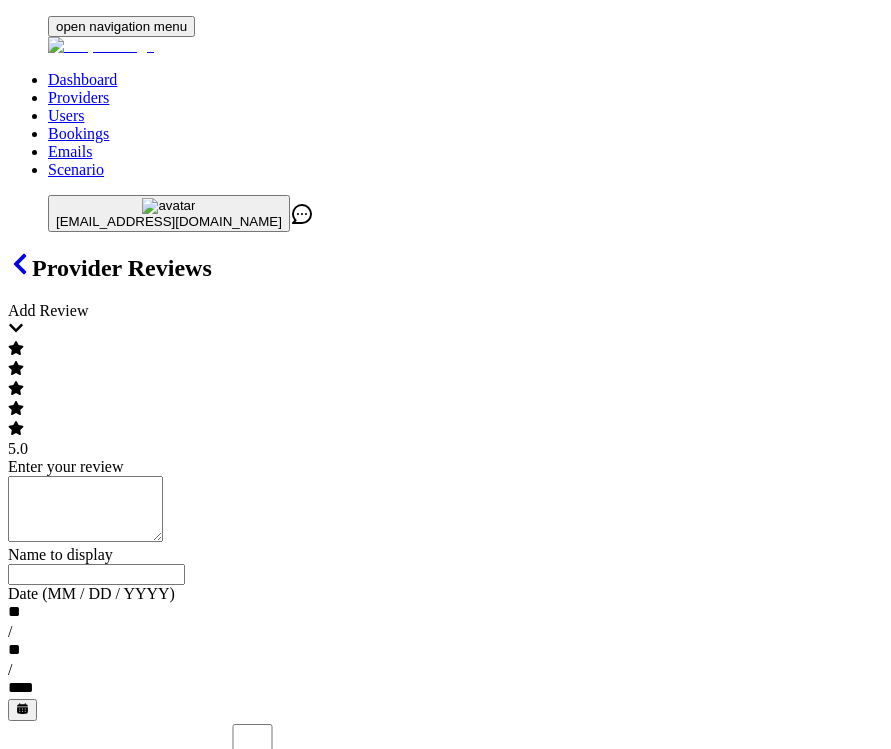 paste on "**********" 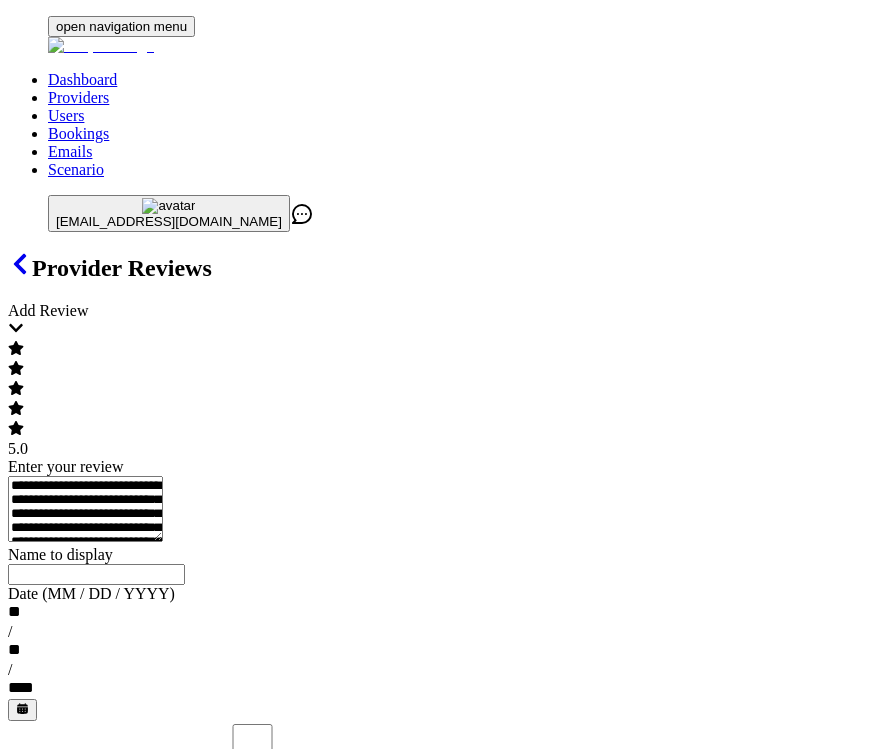 type on "**********" 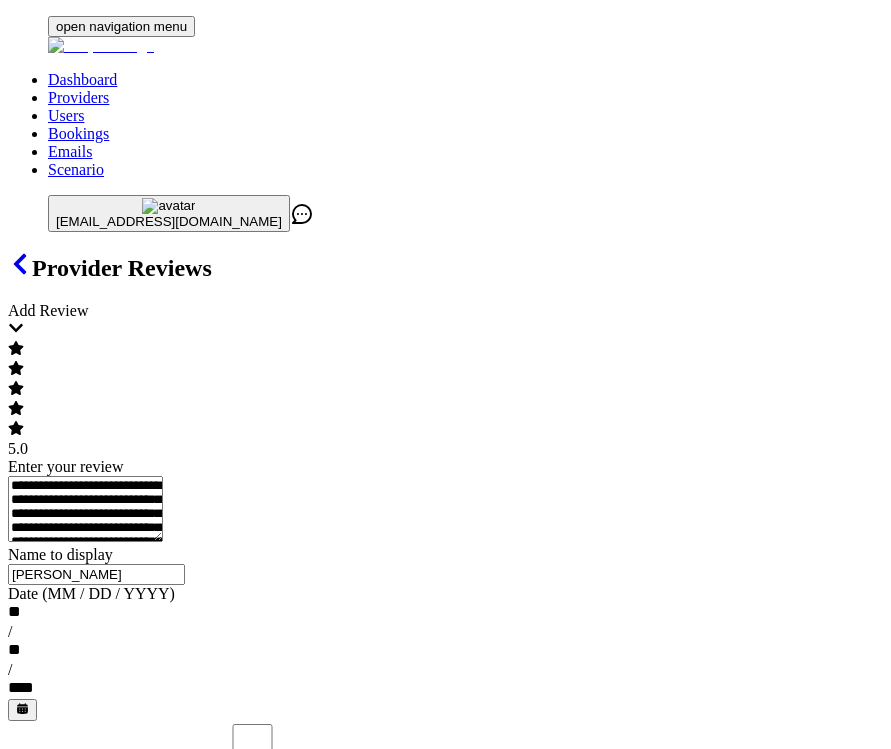 type on "[PERSON_NAME]" 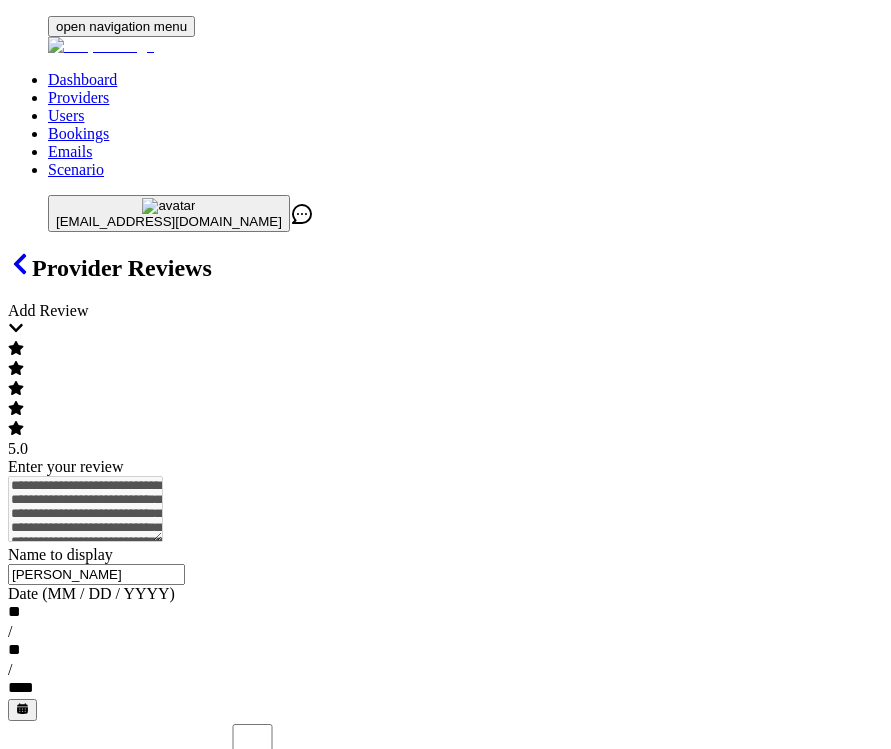 type 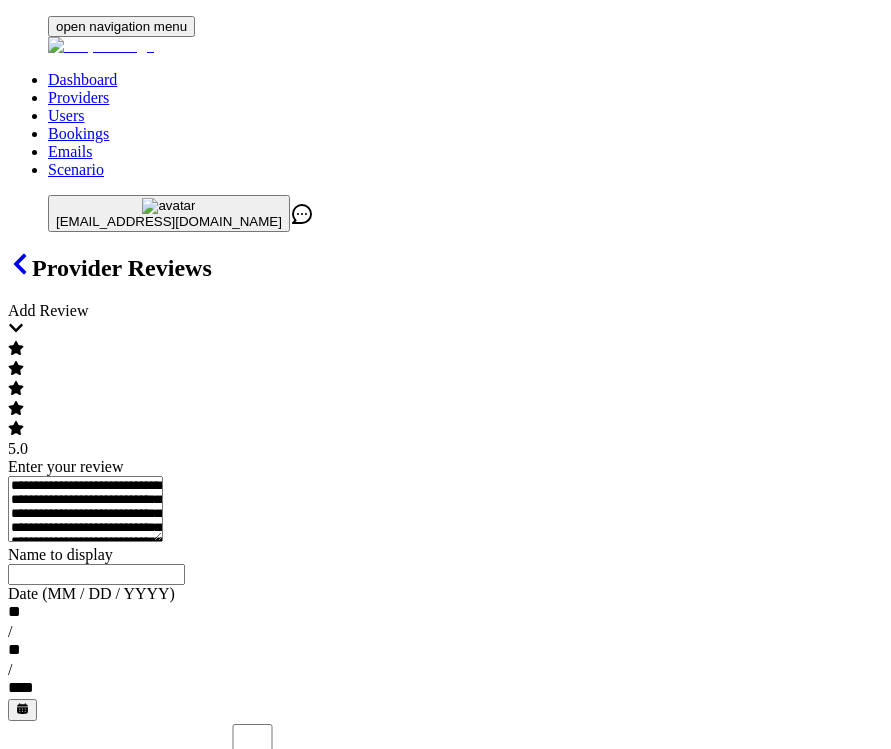click on "**********" at bounding box center (85, 509) 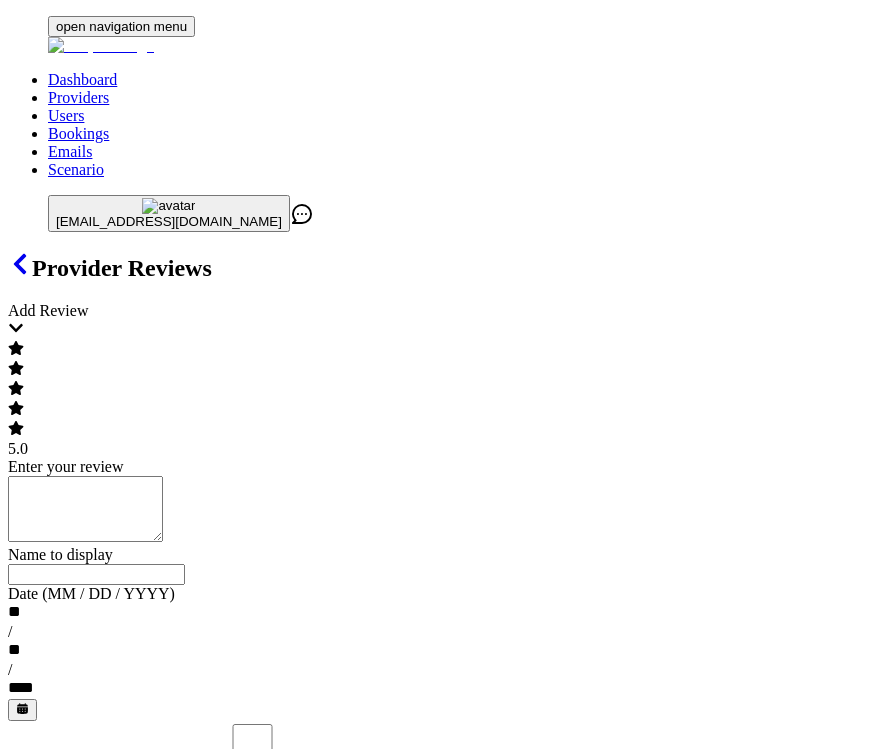paste on "**********" 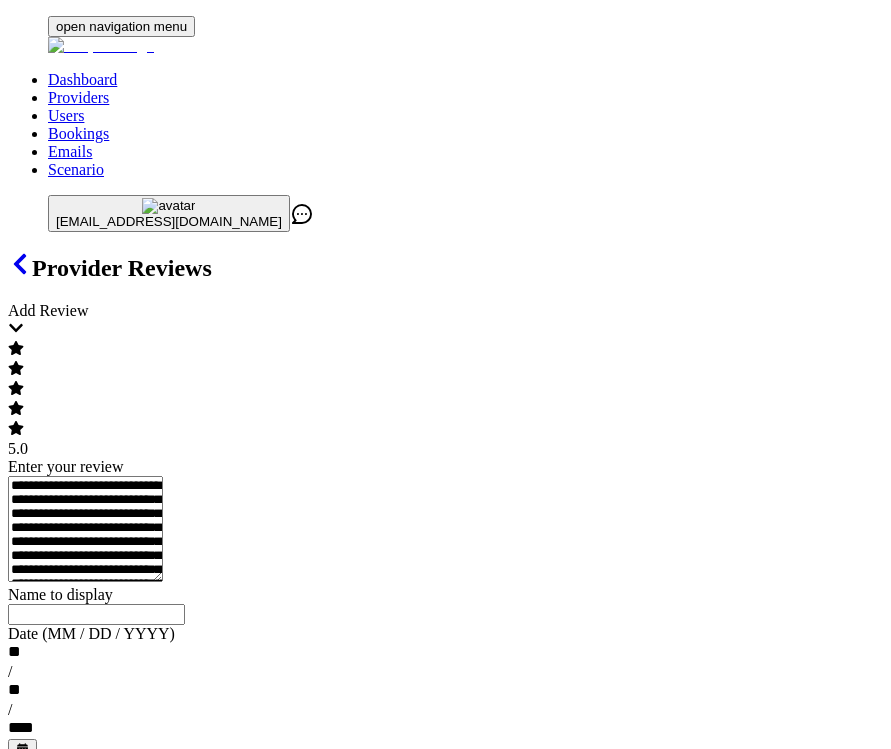 scroll, scrollTop: 0, scrollLeft: 0, axis: both 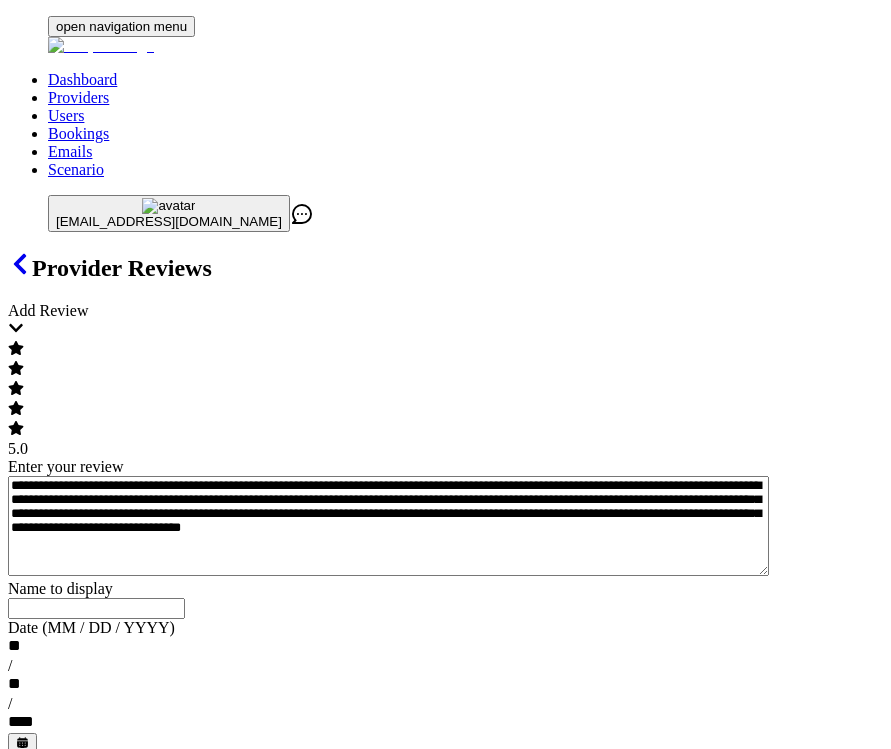 type on "**********" 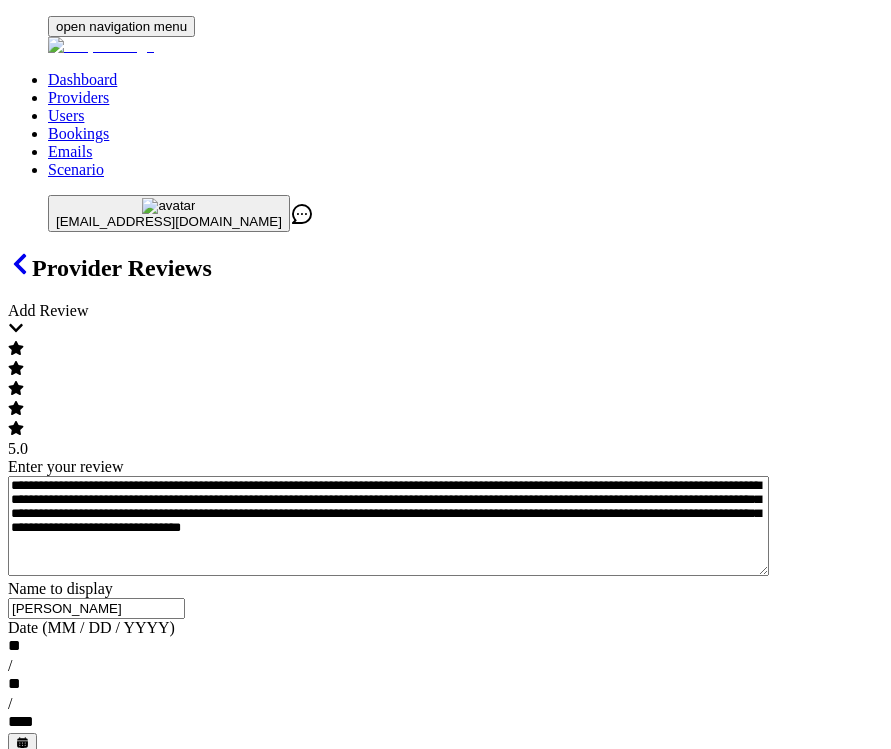 type on "[PERSON_NAME]" 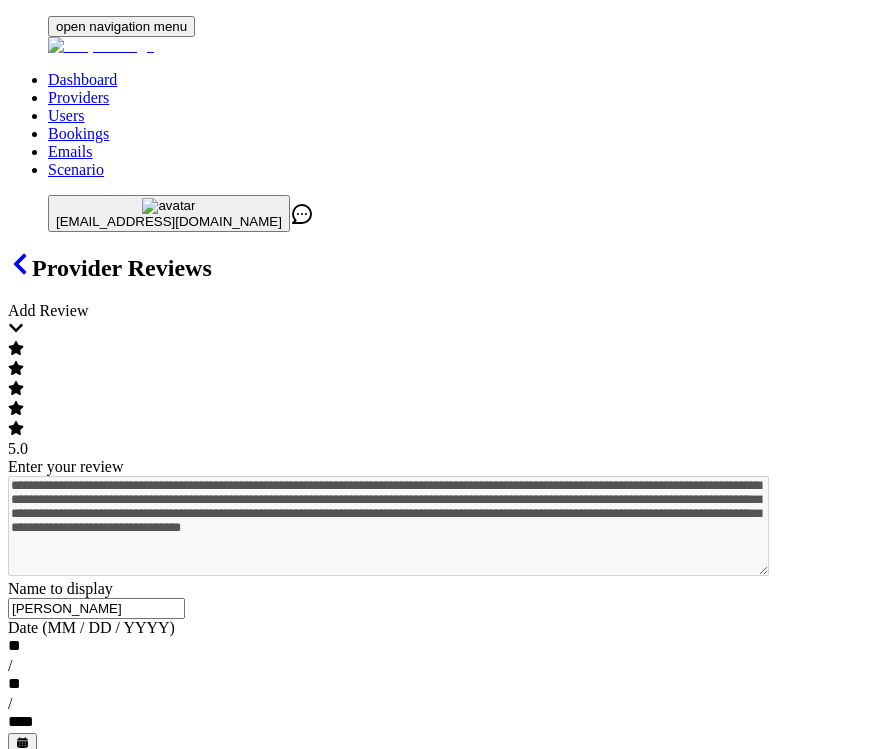 type 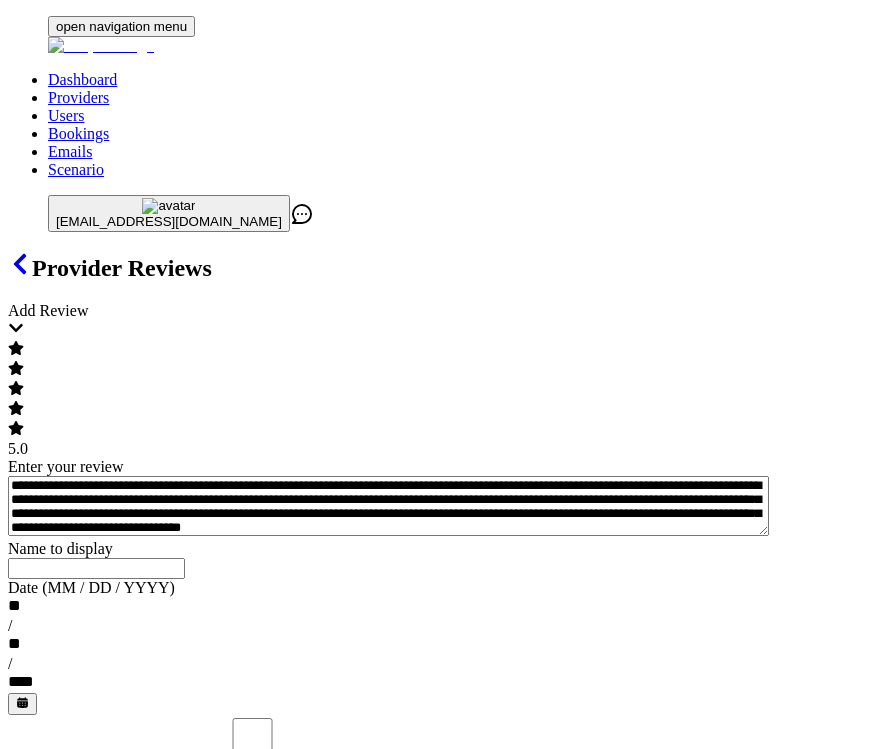 click on "**********" at bounding box center [445, 499] 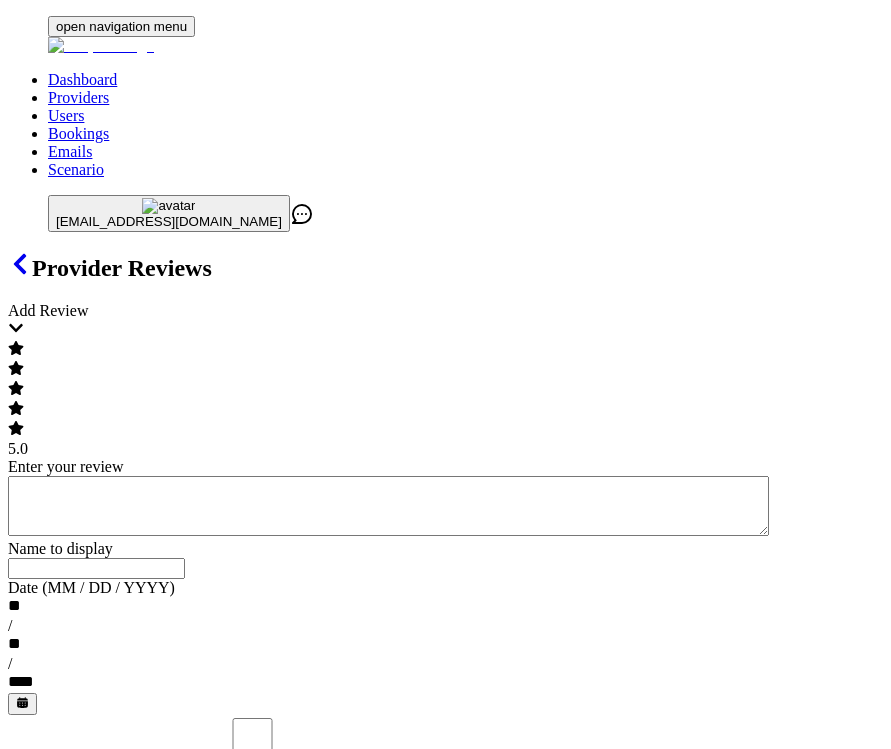 paste on "**********" 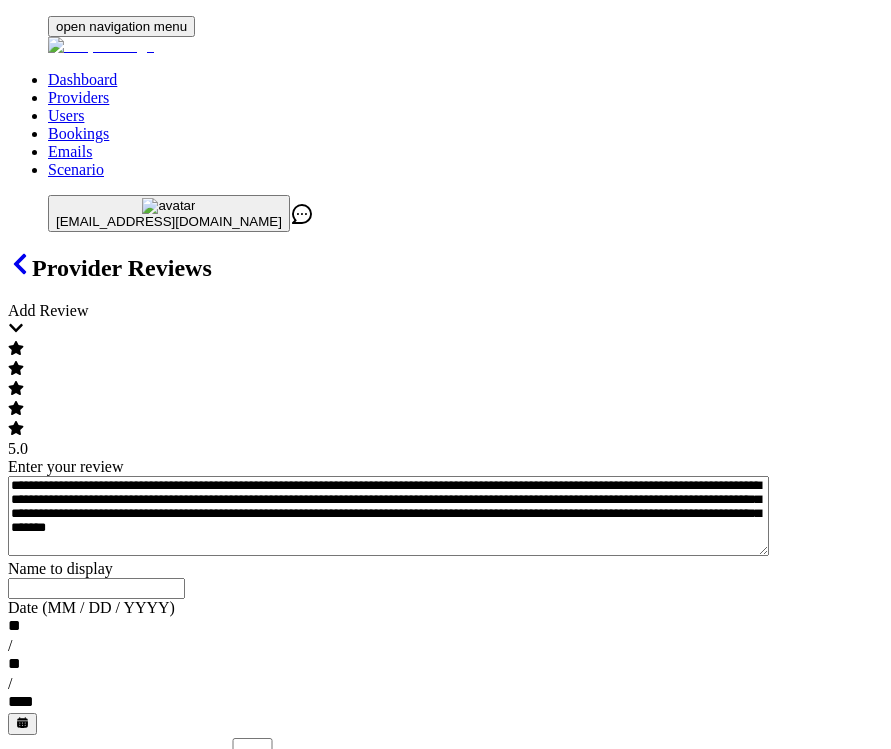 scroll, scrollTop: 0, scrollLeft: 0, axis: both 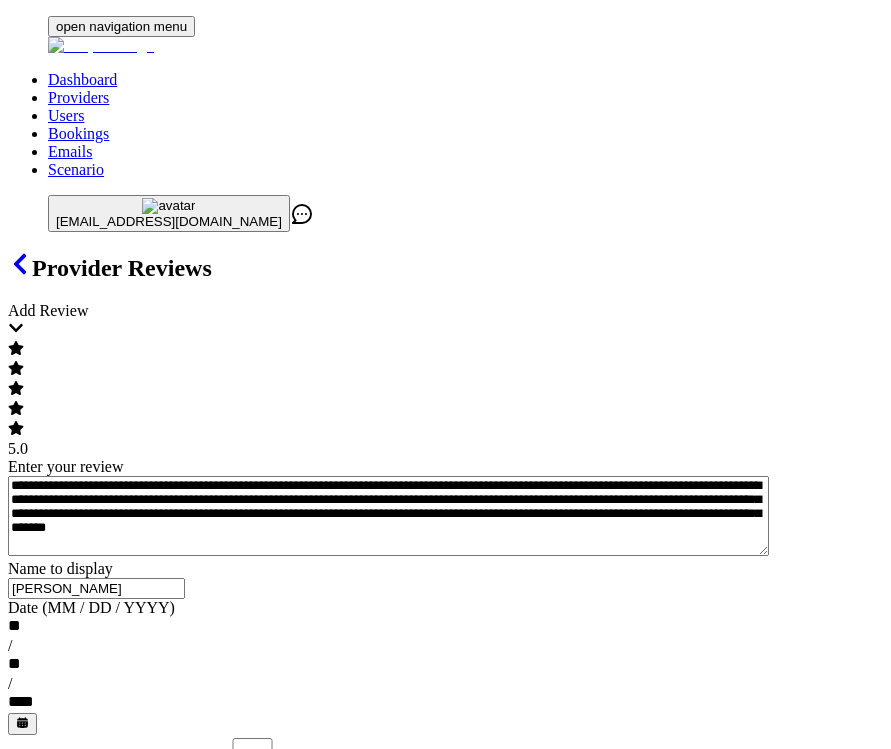type on "[PERSON_NAME]" 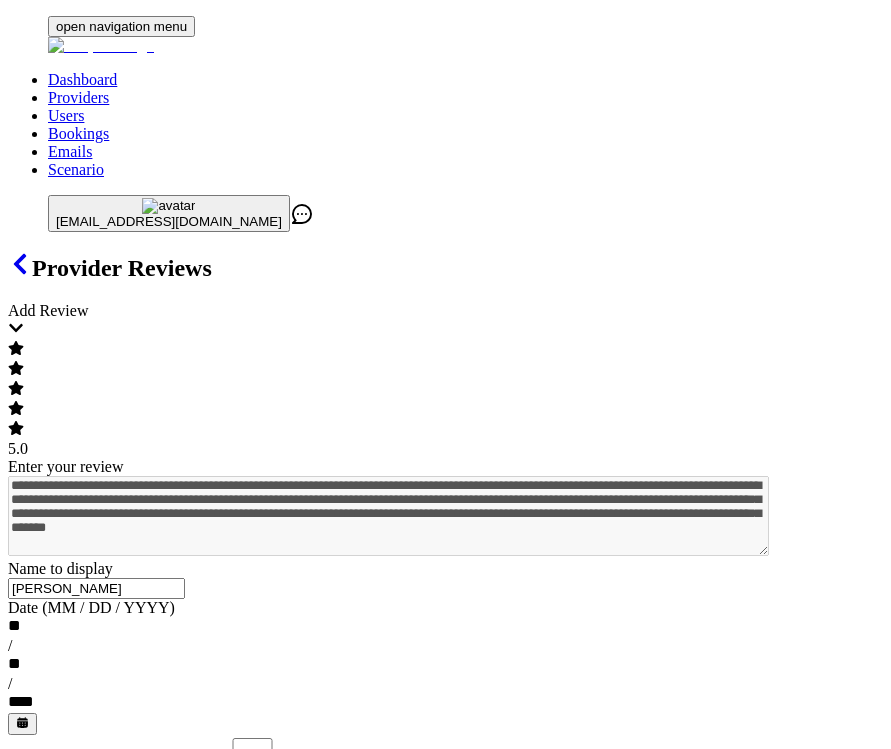 type 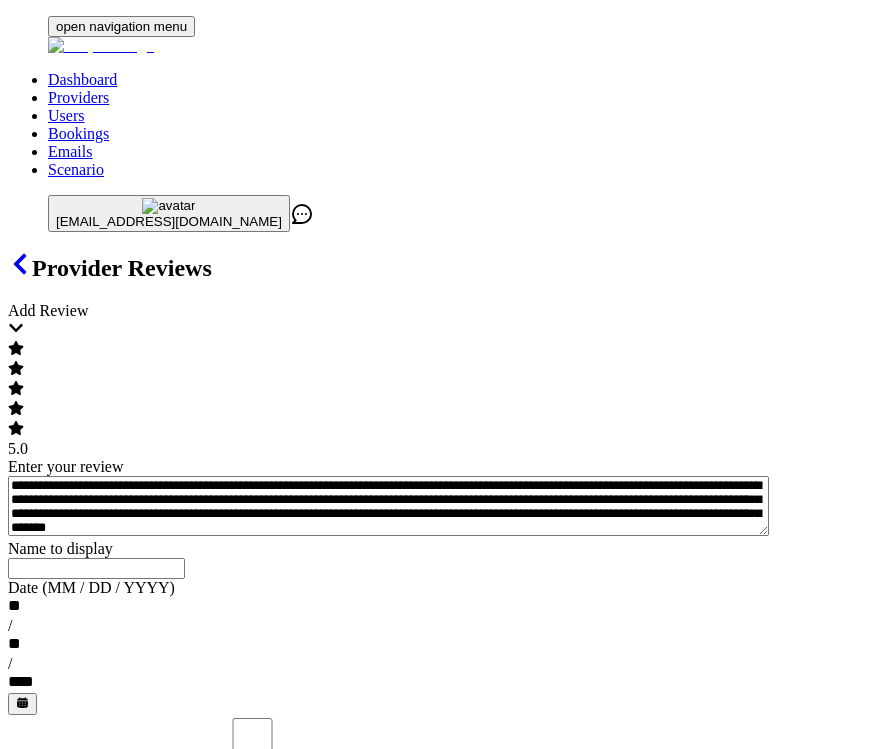 click on "**********" at bounding box center [388, 506] 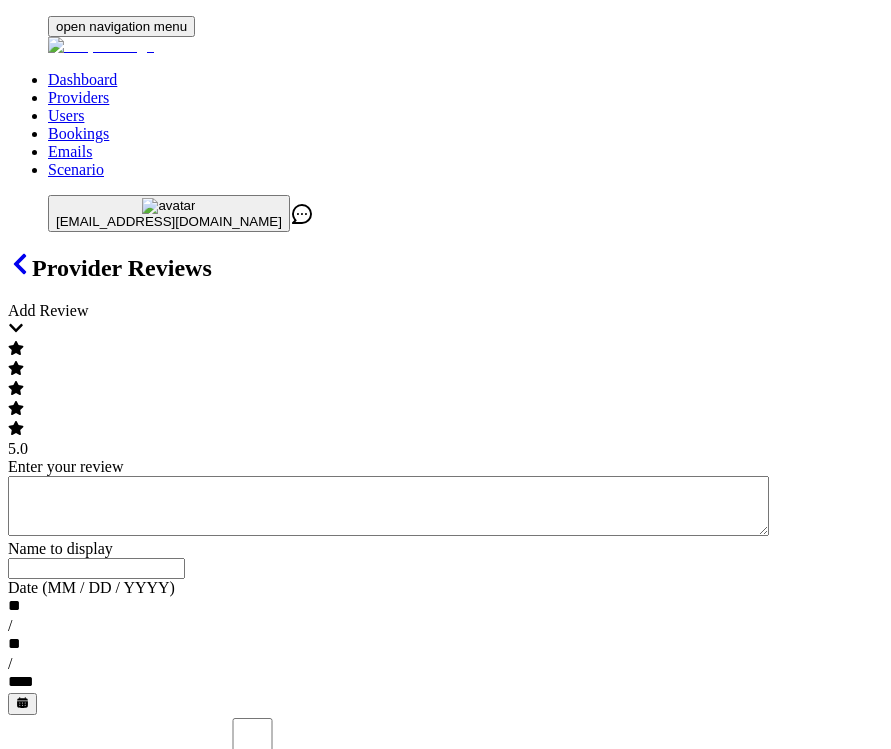 paste on "**********" 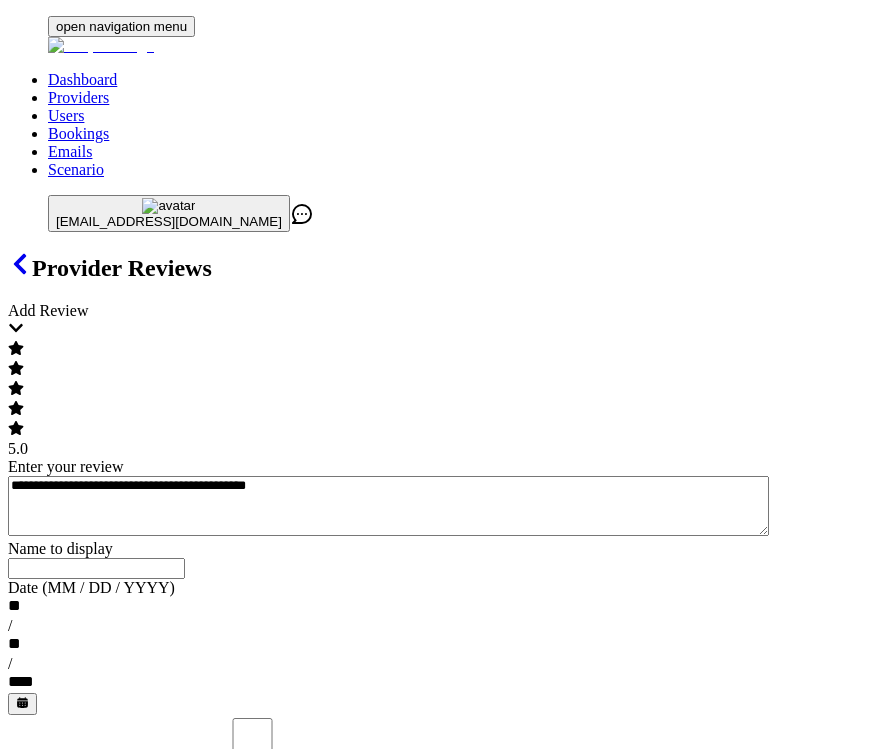 type on "**********" 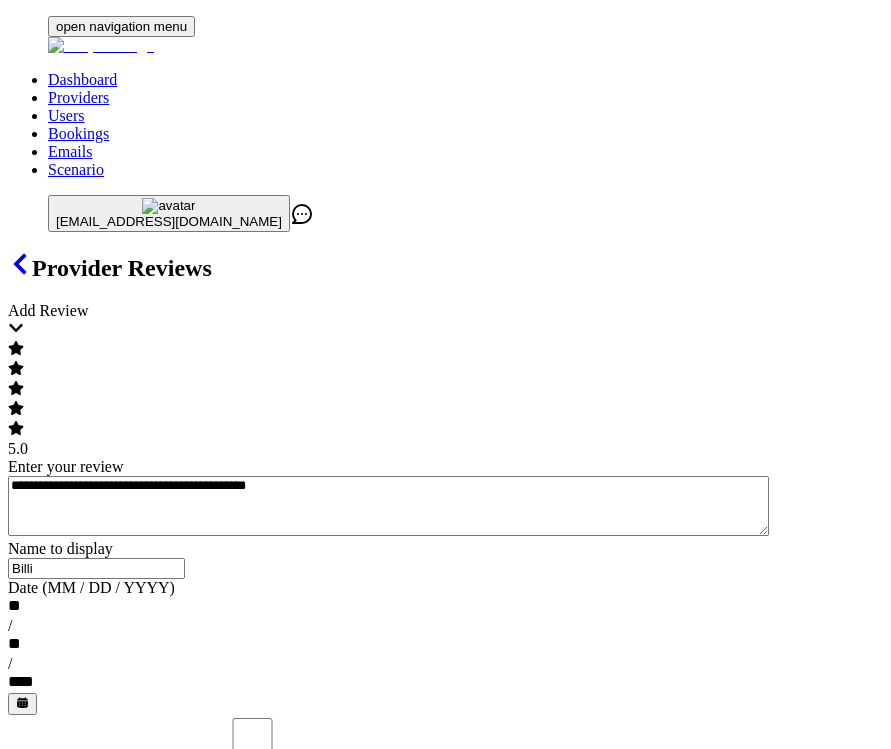 type on "Billi" 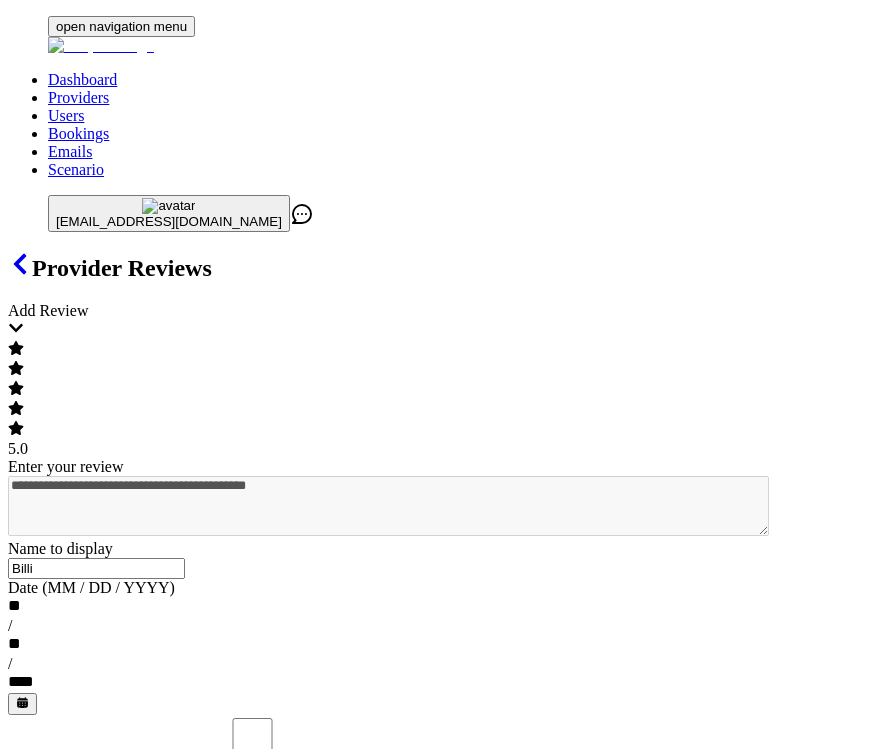 type 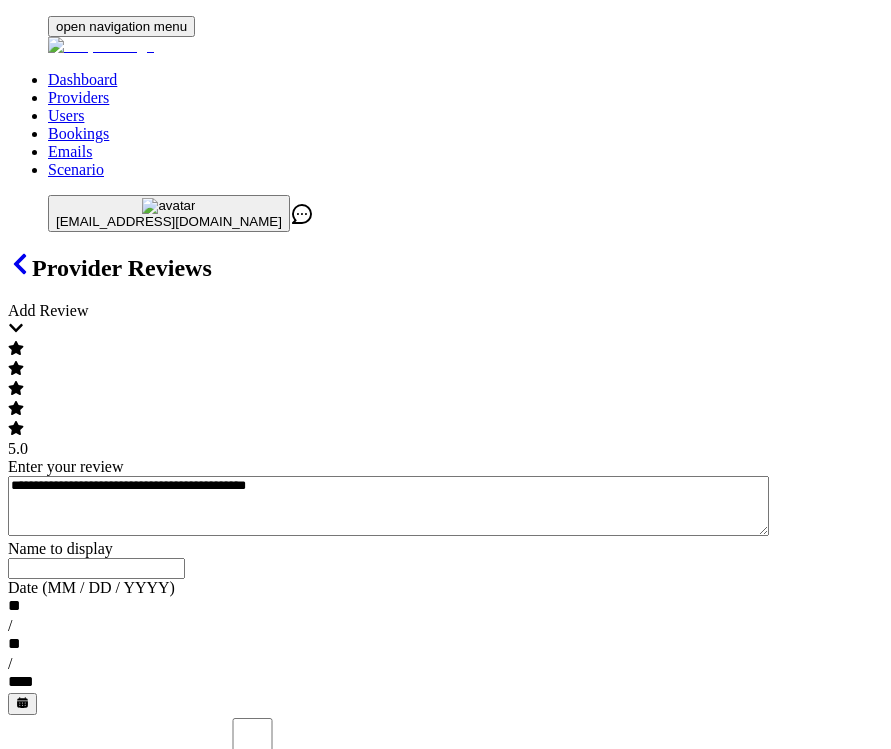 click on "**********" at bounding box center [388, 506] 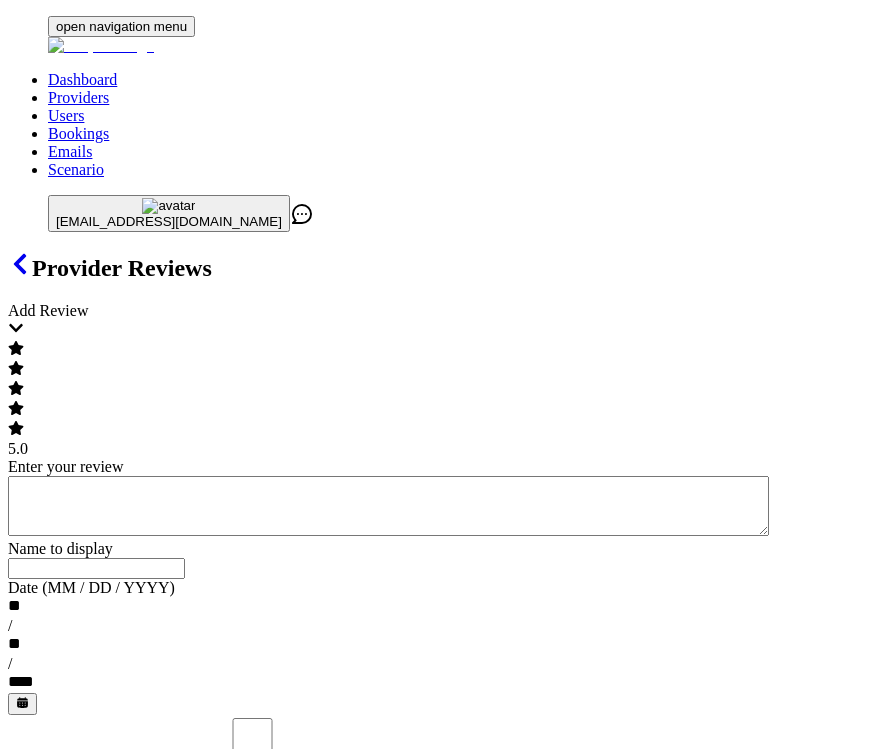 paste on "**********" 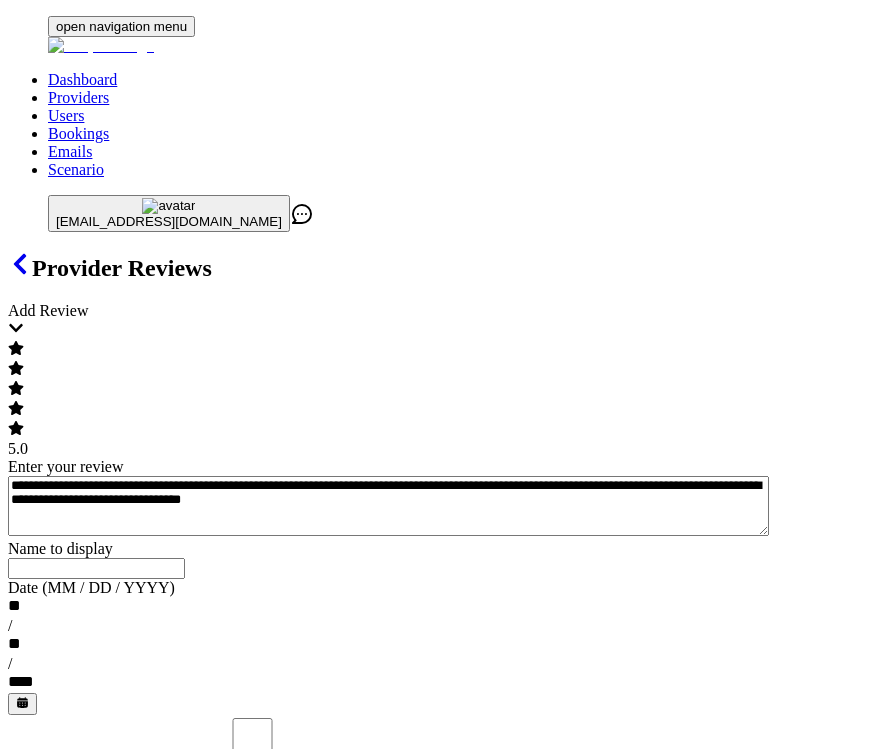 type on "**********" 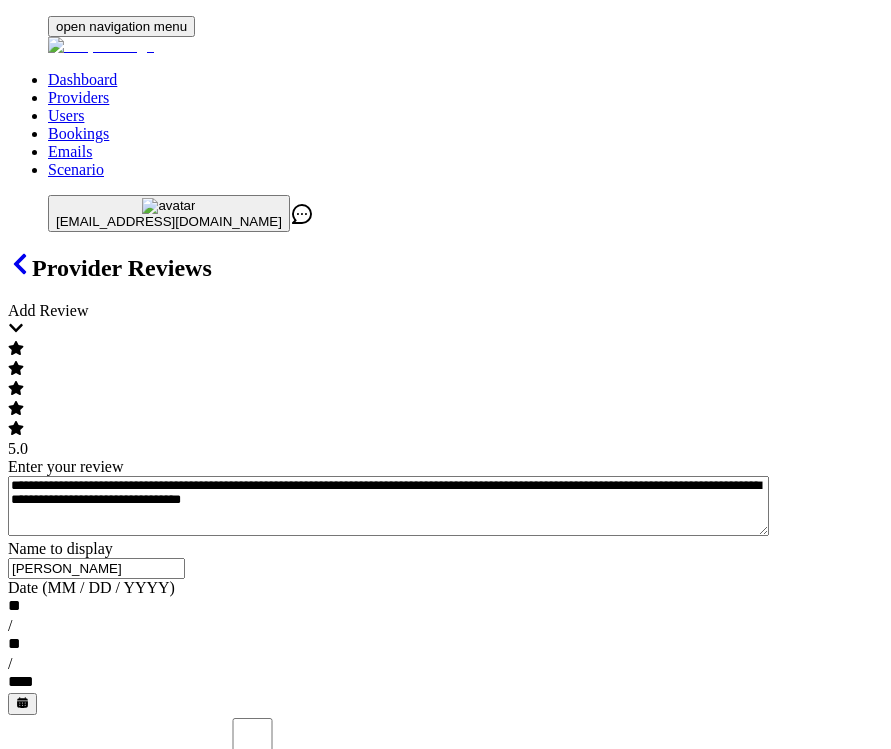 type on "[PERSON_NAME]" 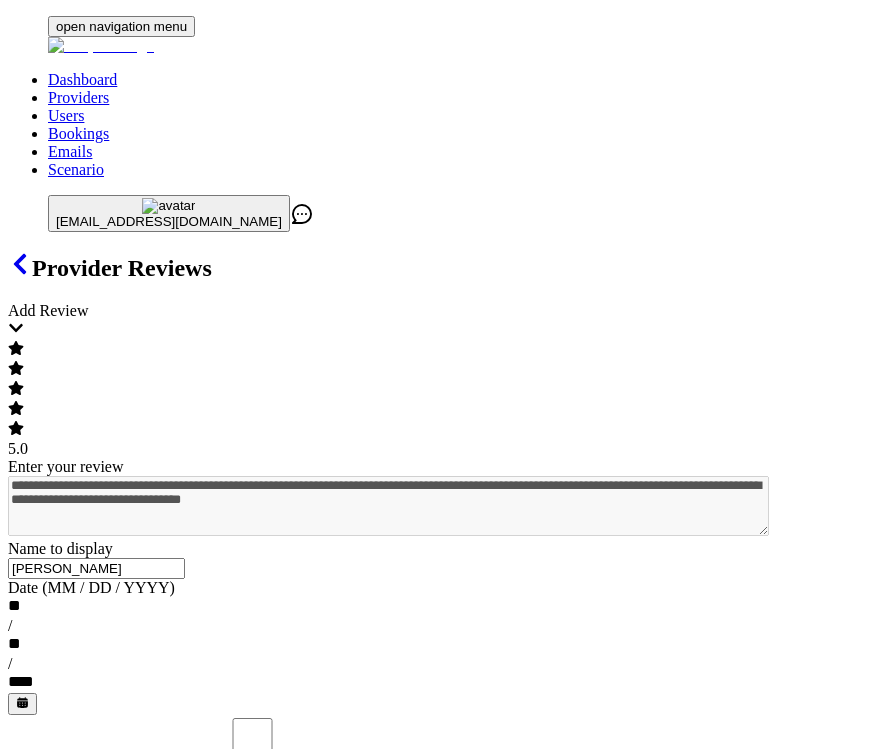 type 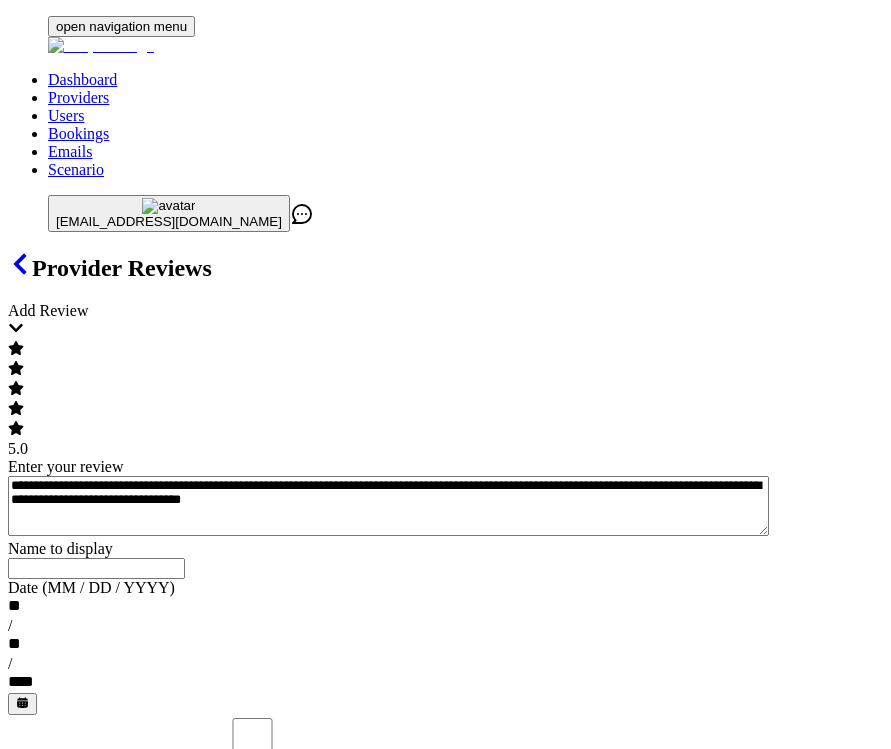 click on "**********" at bounding box center (388, 506) 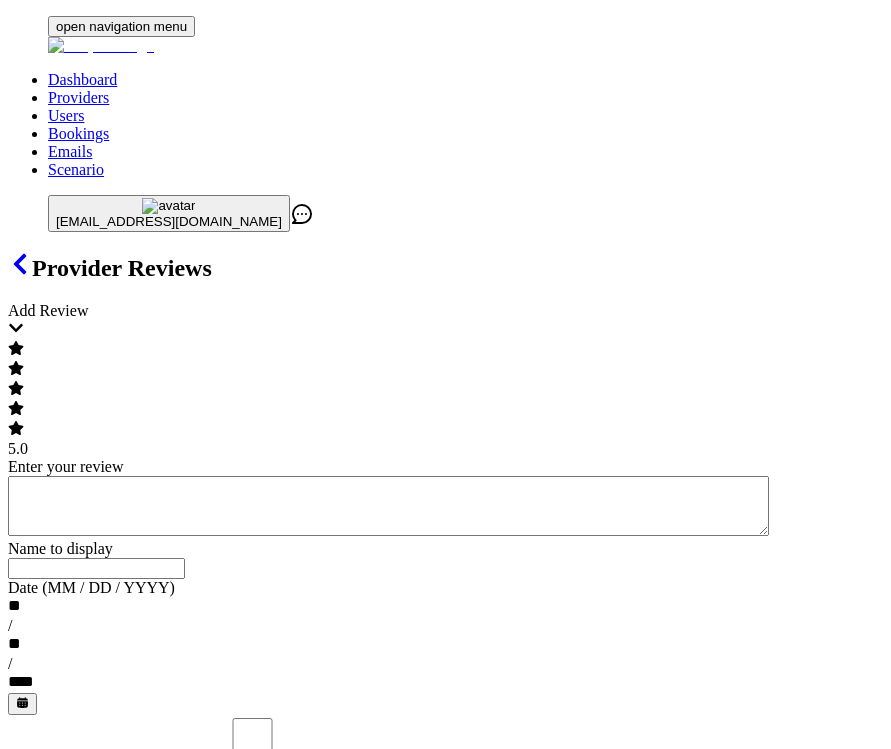 paste on "**********" 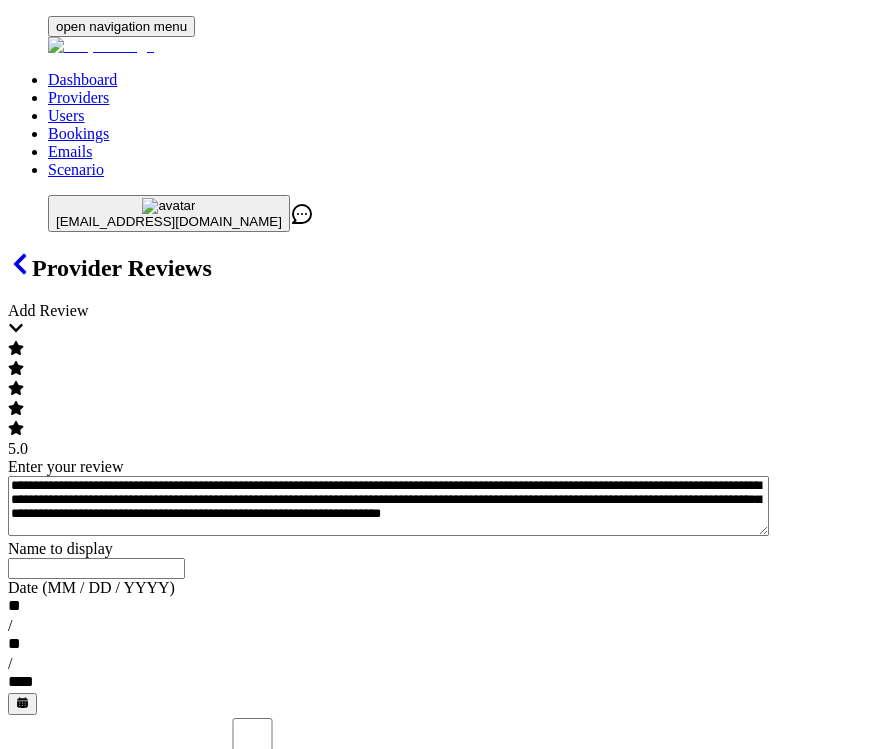 scroll, scrollTop: 0, scrollLeft: 0, axis: both 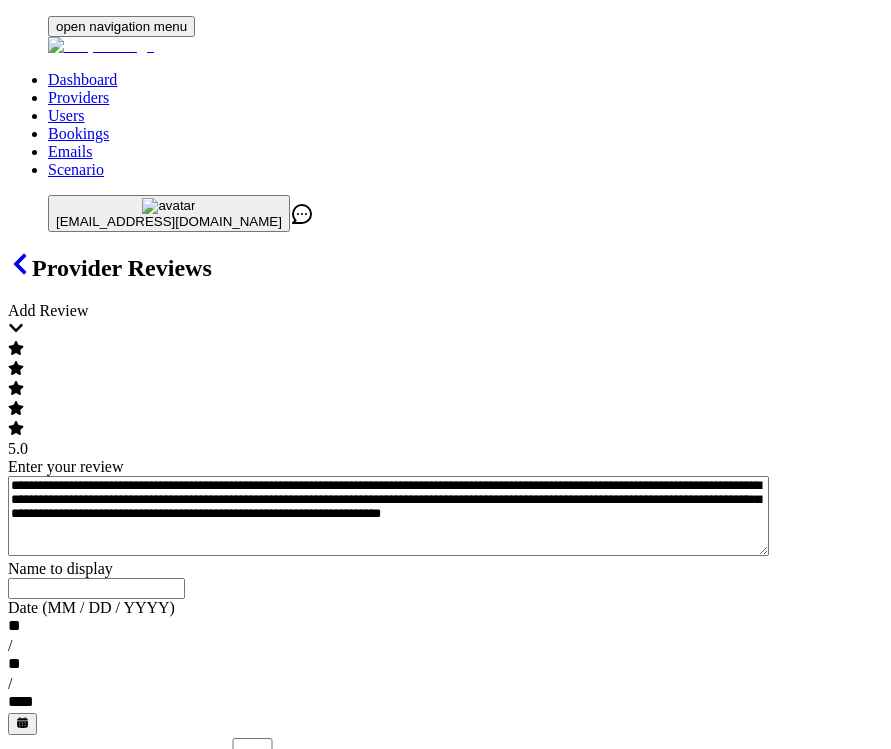 type on "**********" 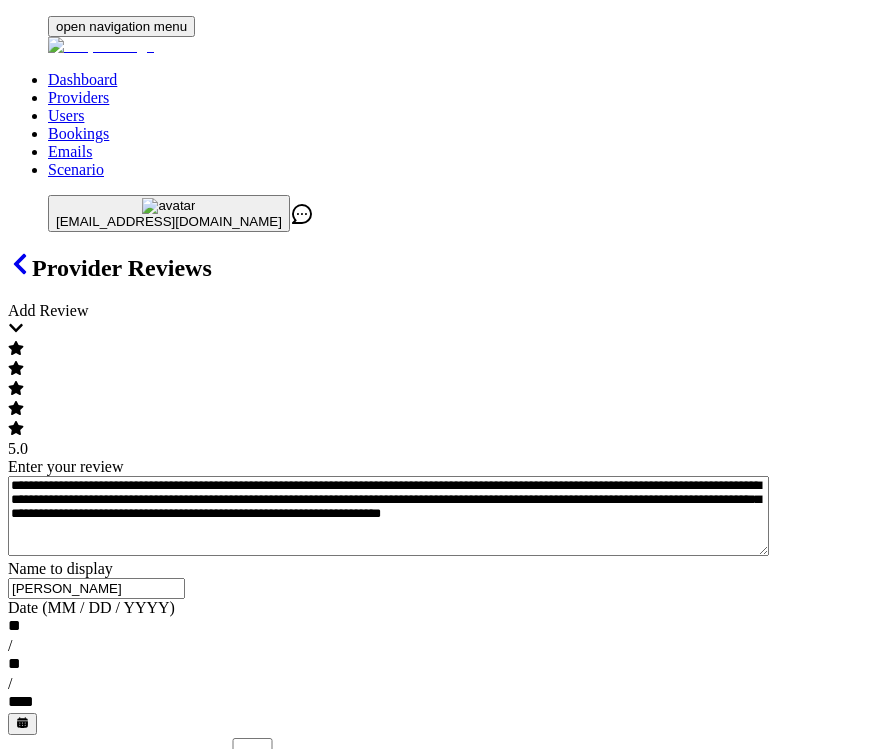 type on "[PERSON_NAME]" 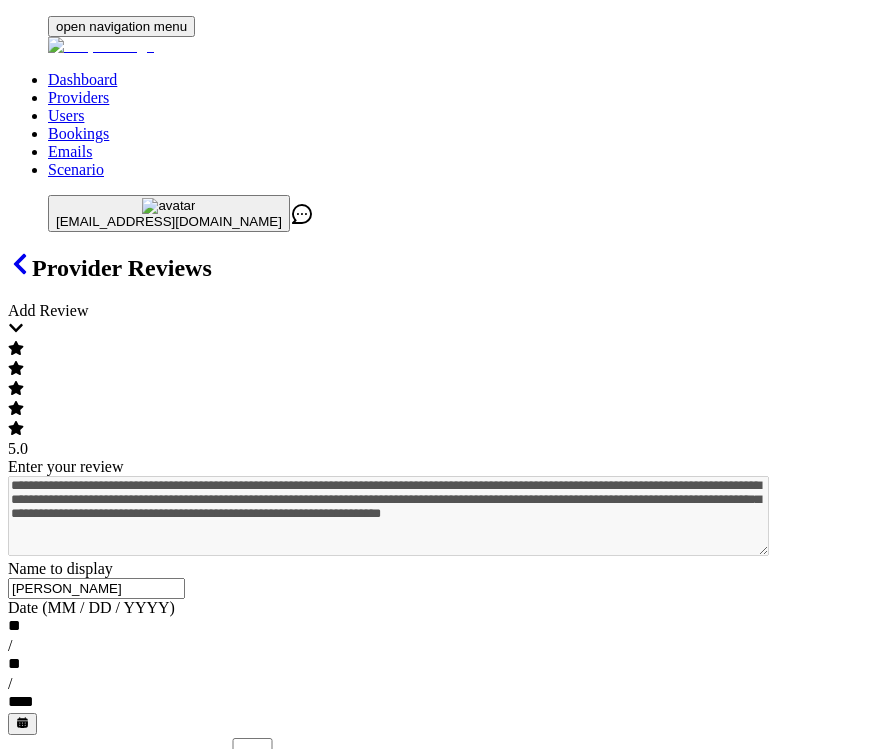 type 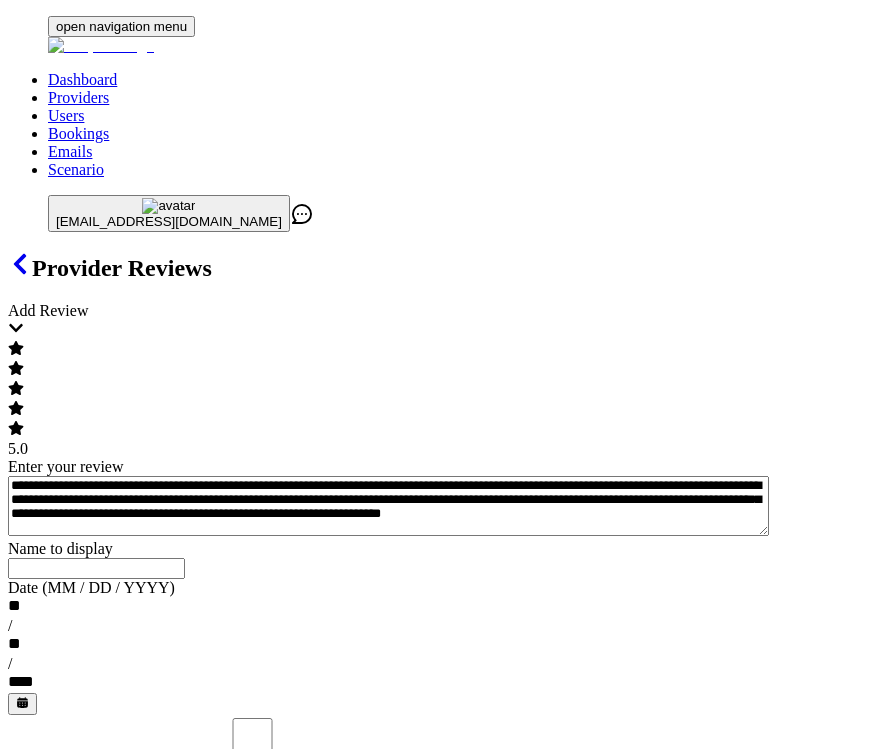 click on "**********" at bounding box center (445, 499) 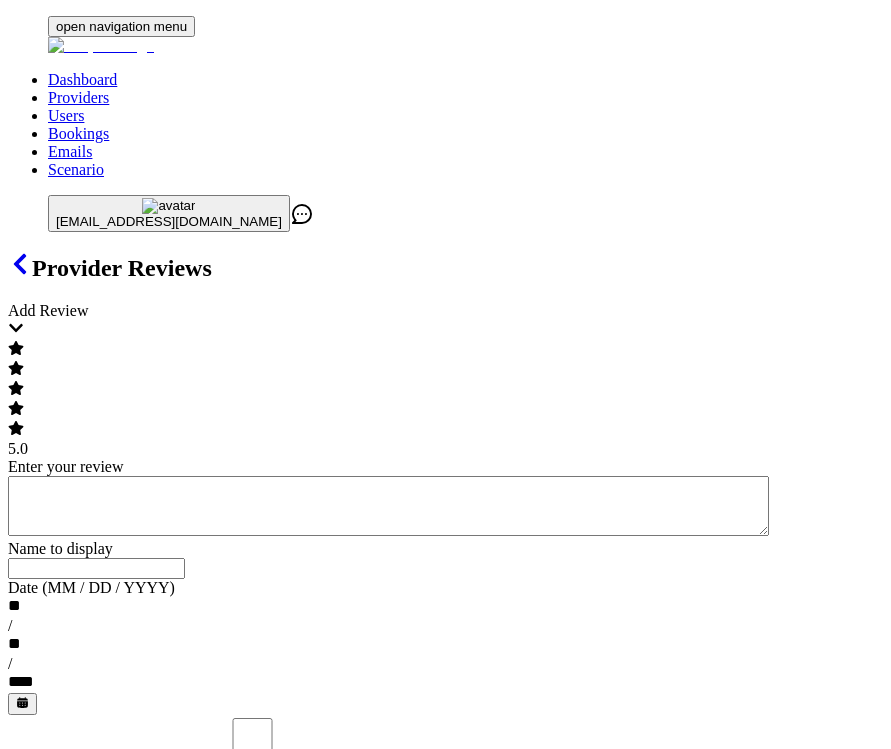paste on "**********" 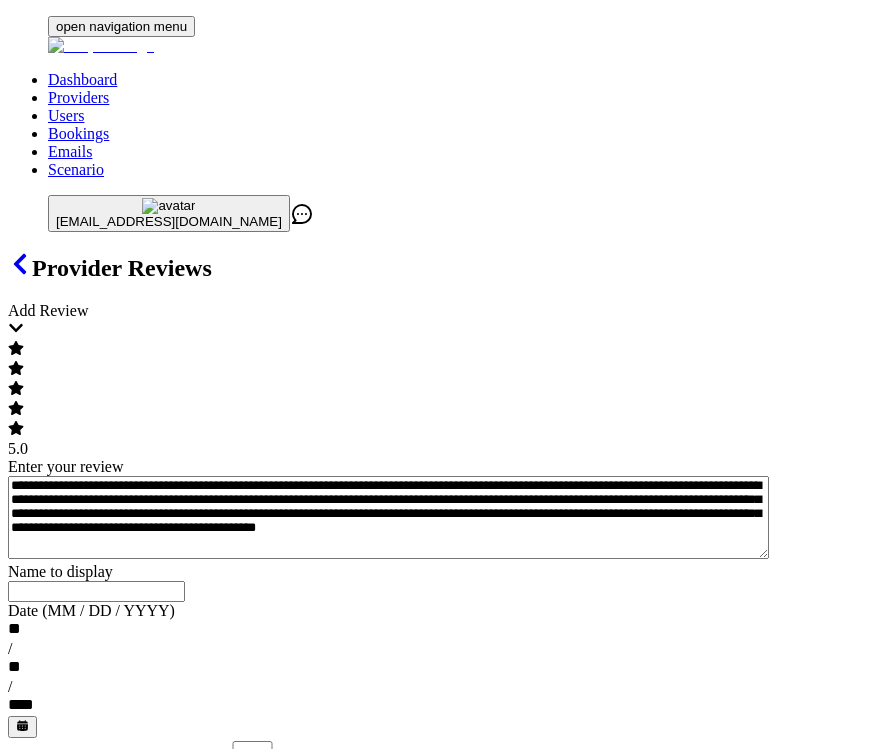 scroll, scrollTop: 0, scrollLeft: 0, axis: both 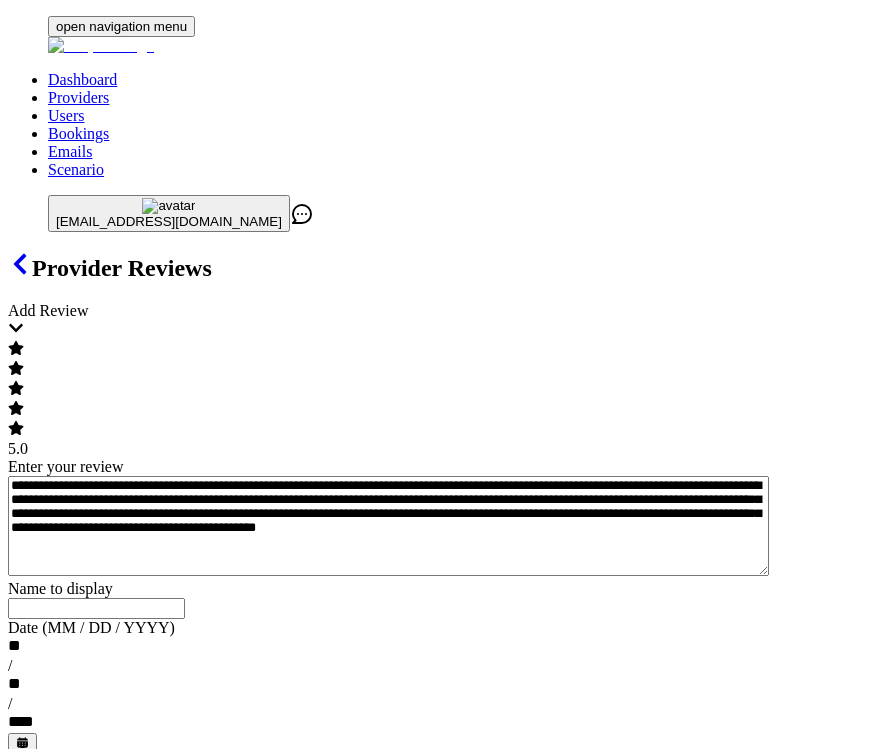 type on "**********" 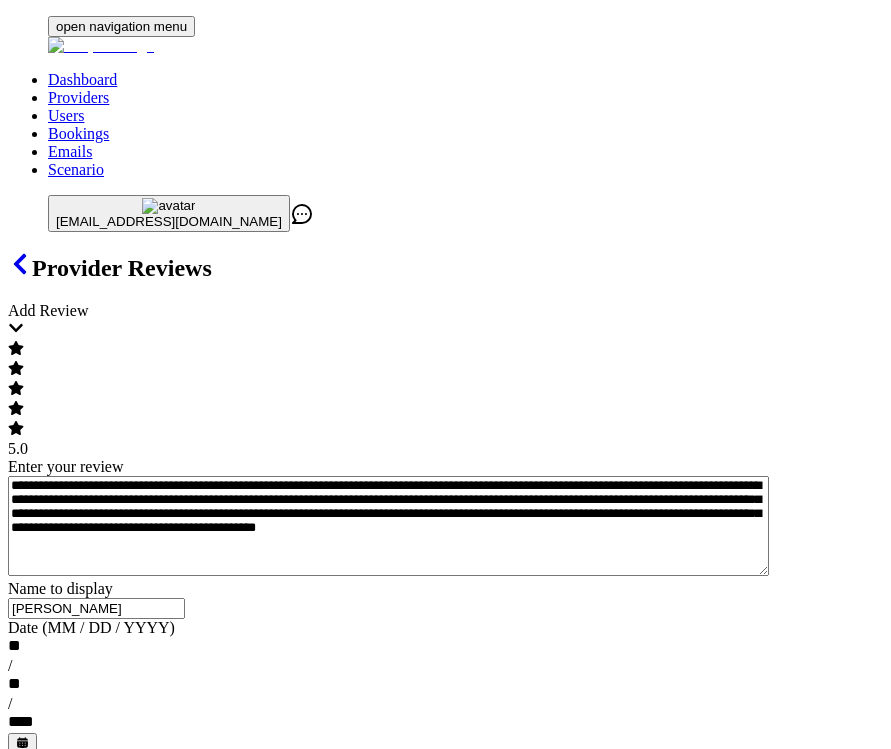 type on "[PERSON_NAME]" 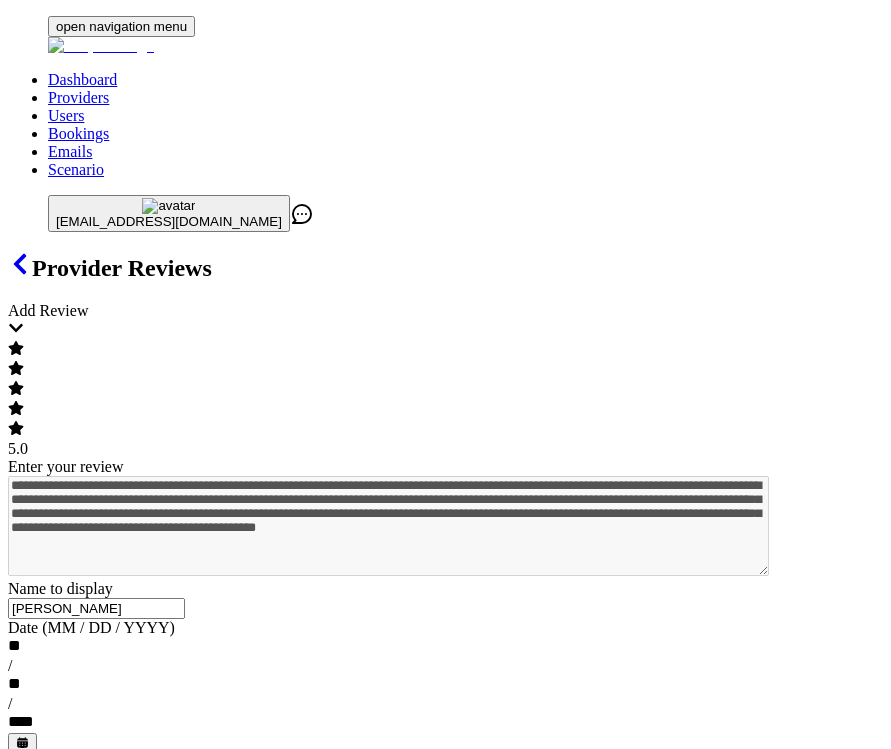 type 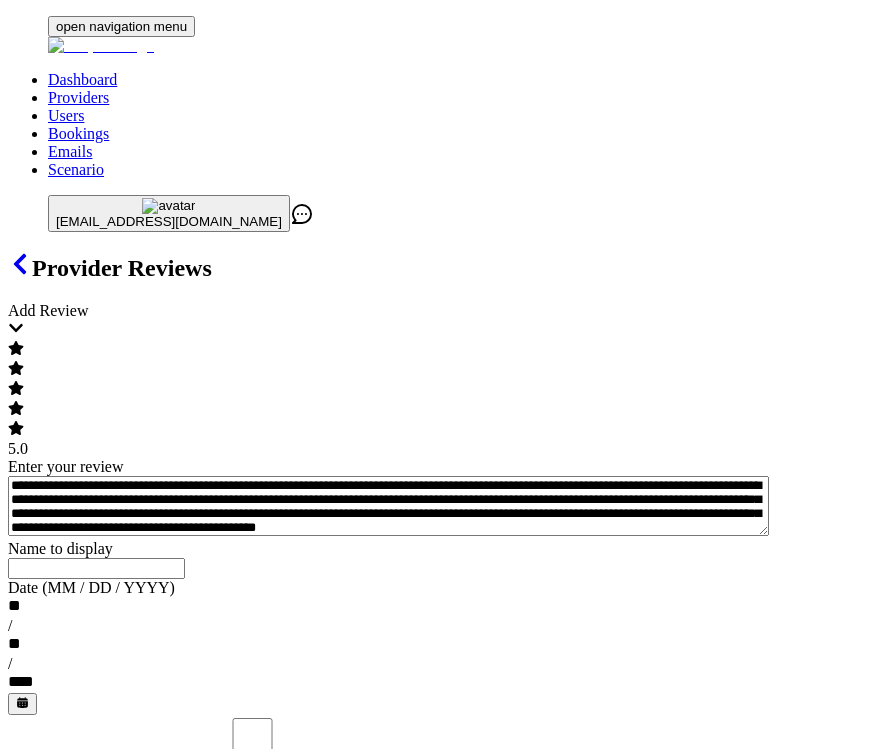 click on "**********" at bounding box center (388, 506) 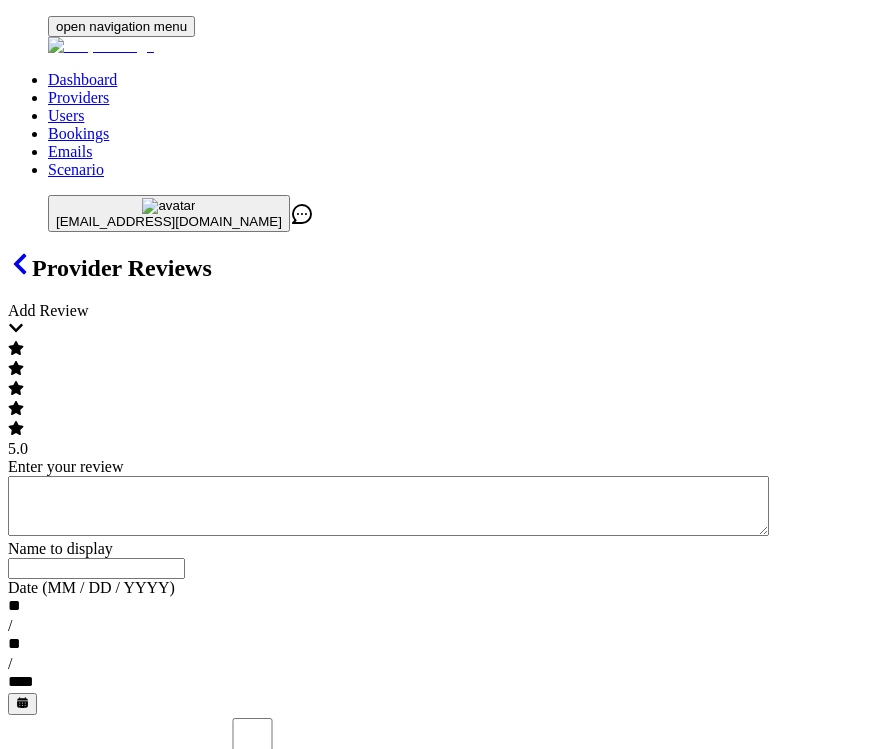 paste on "**********" 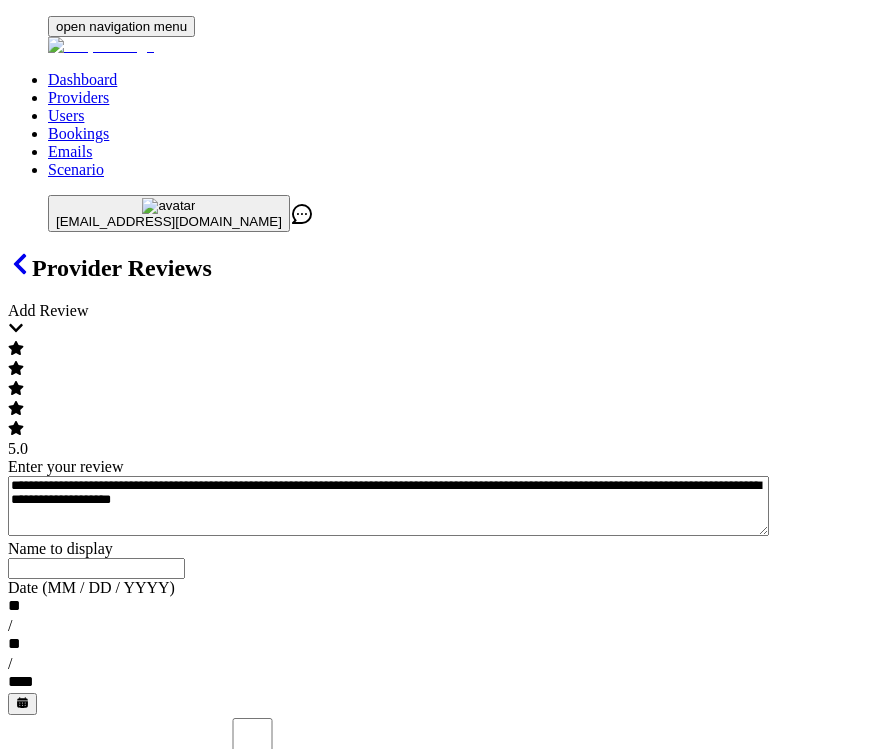 type on "**********" 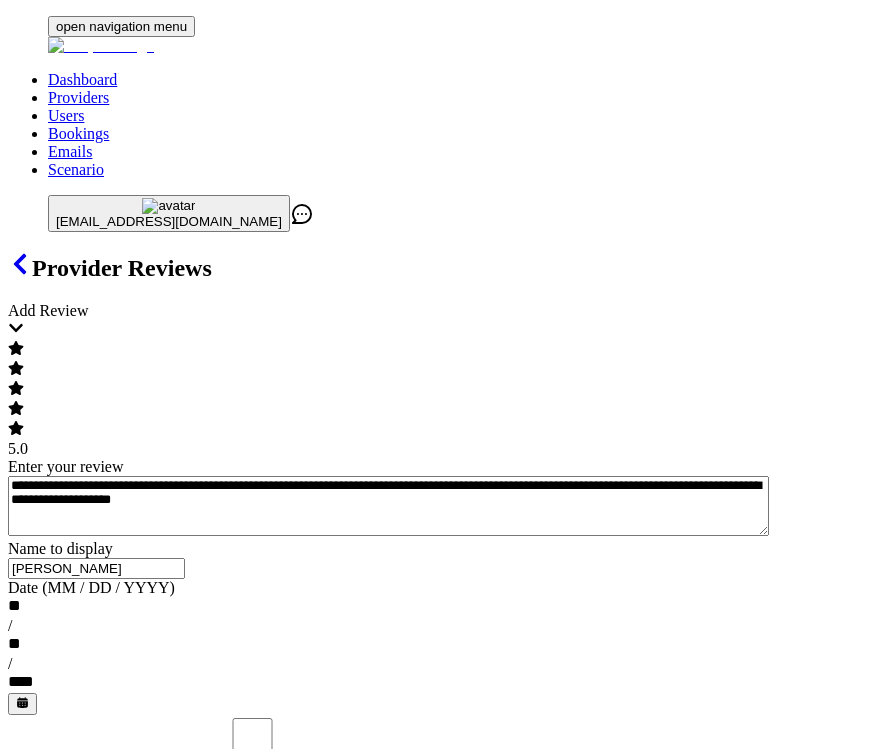 type on "[PERSON_NAME]" 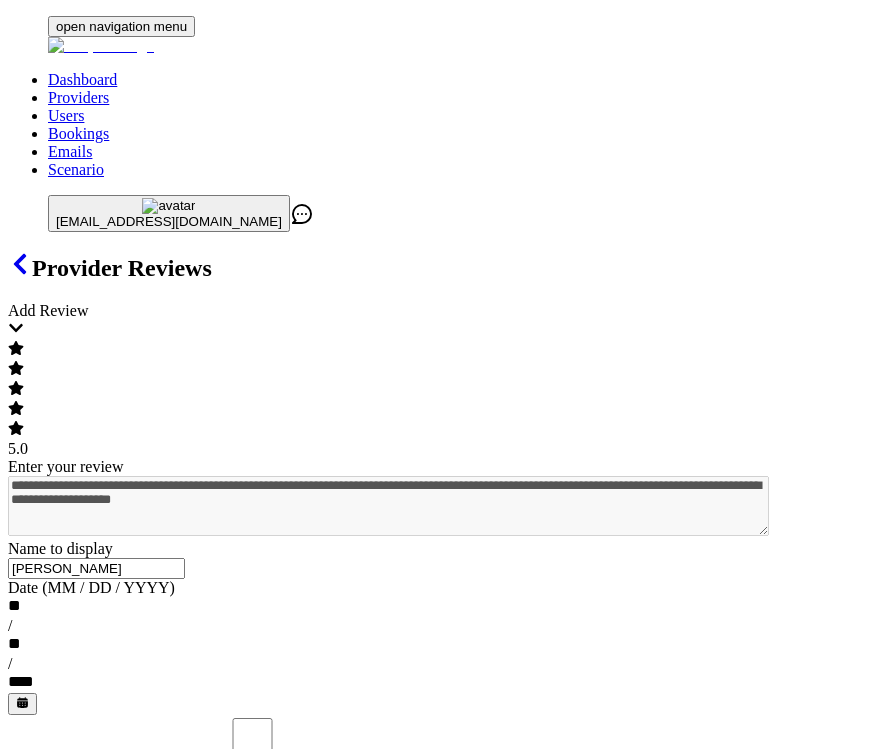 type 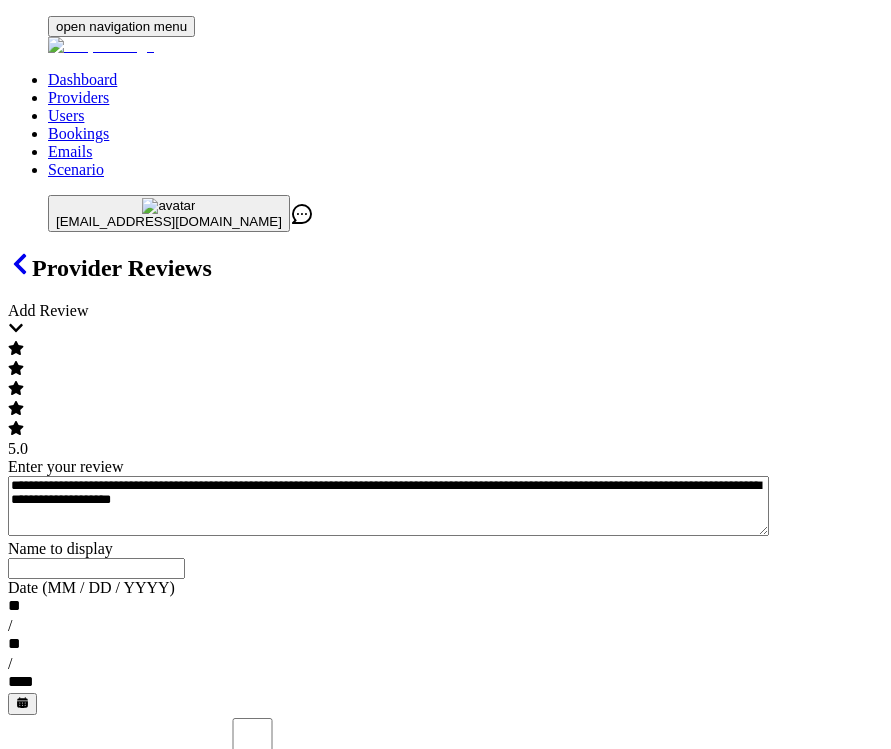 click on "**********" at bounding box center (388, 506) 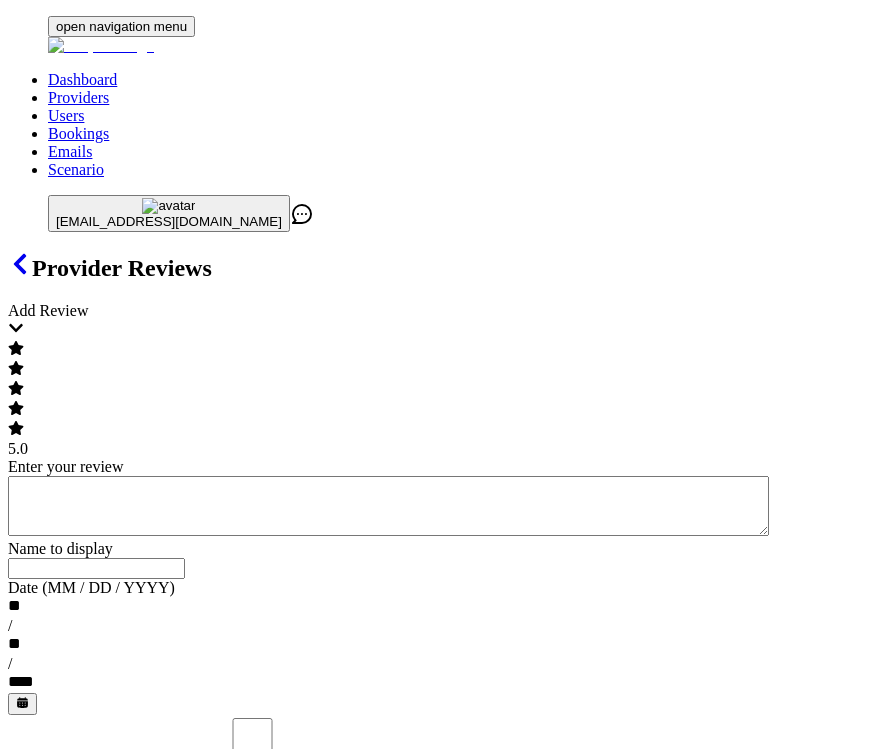 paste on "**********" 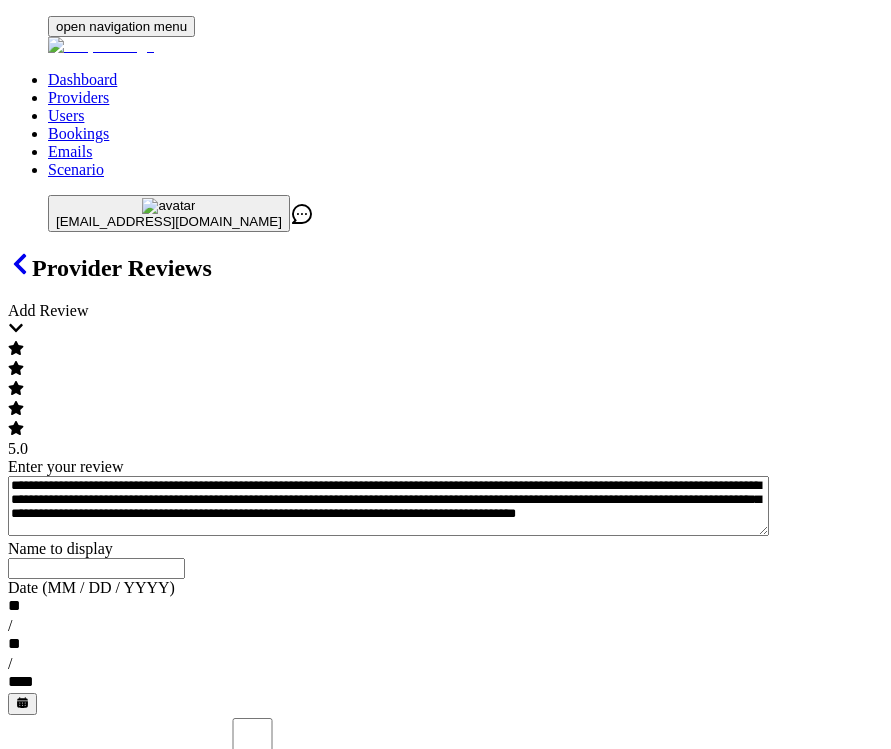 scroll, scrollTop: 0, scrollLeft: 0, axis: both 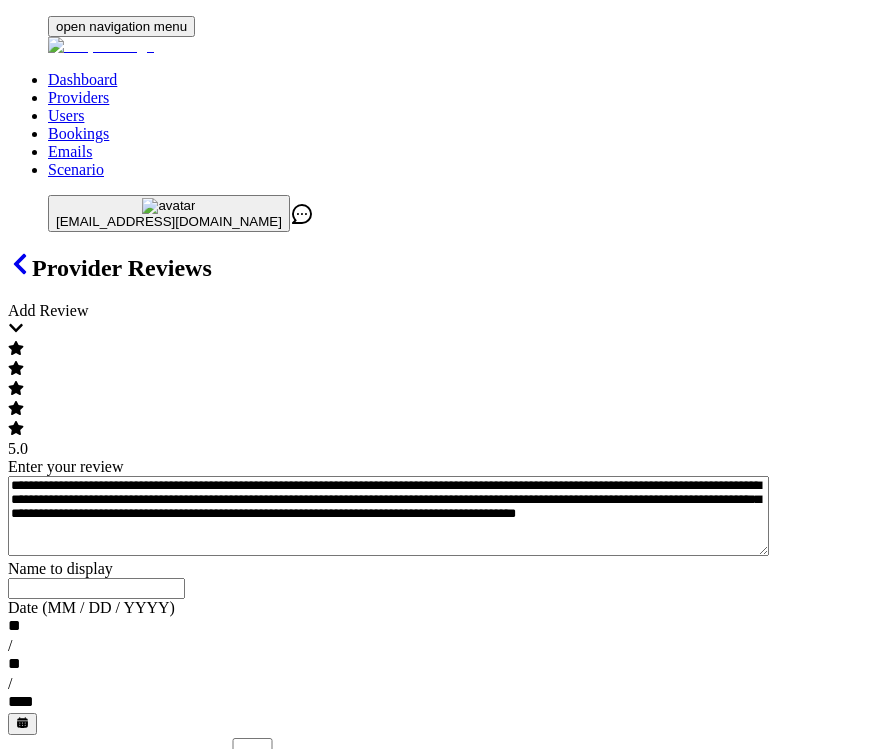 type on "**********" 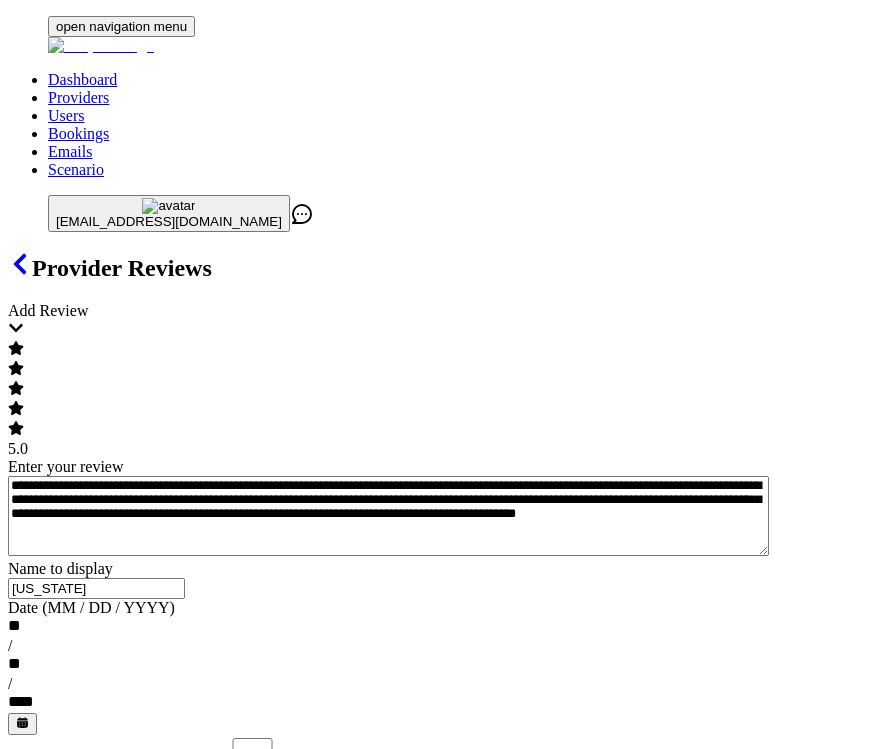 type on "[US_STATE]" 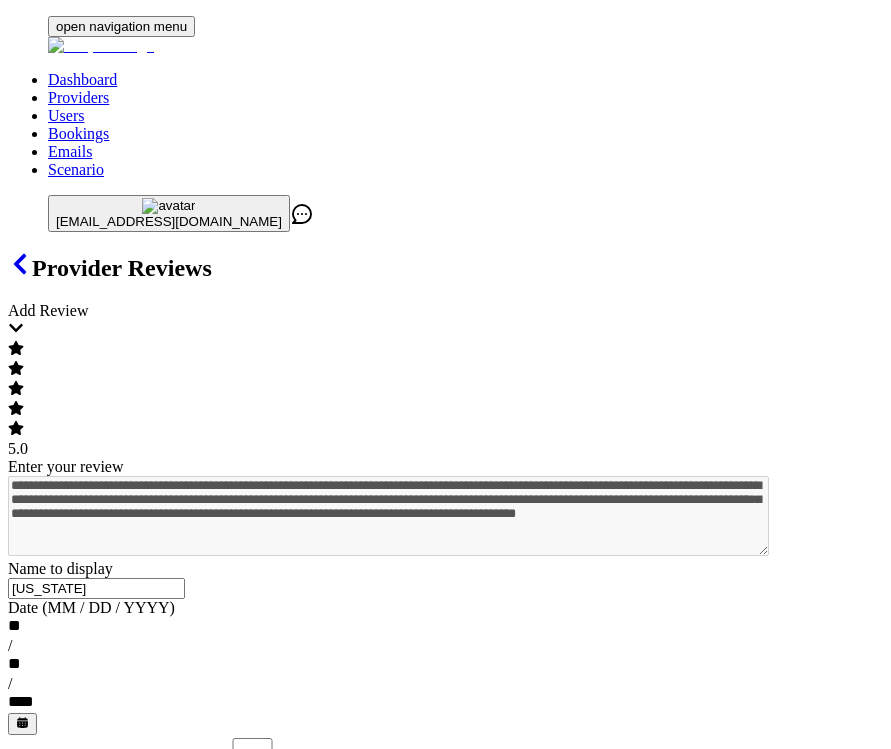 type 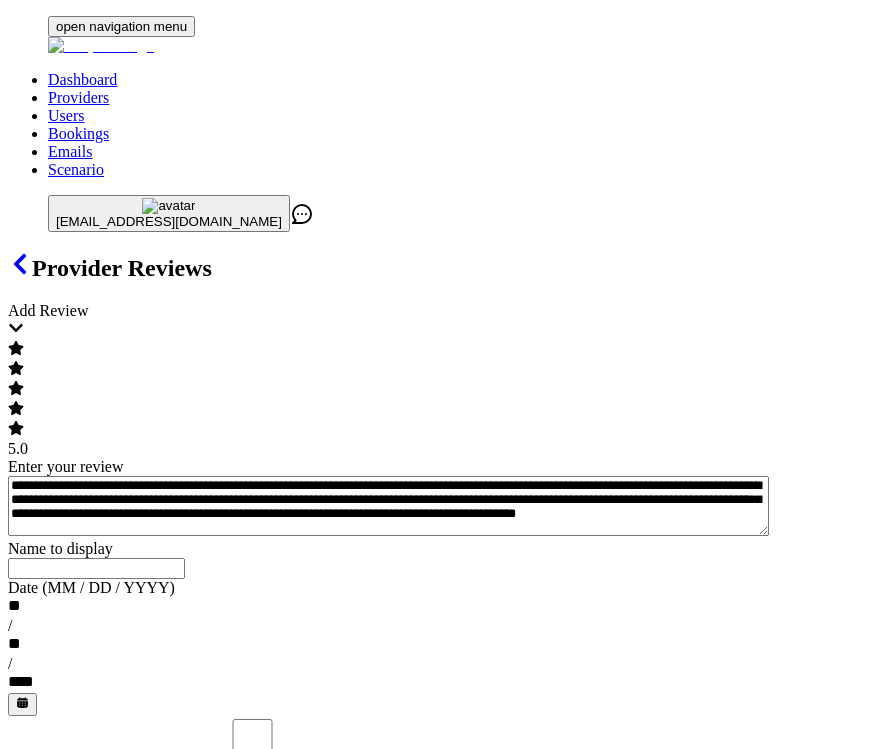 click on "**********" at bounding box center (388, 506) 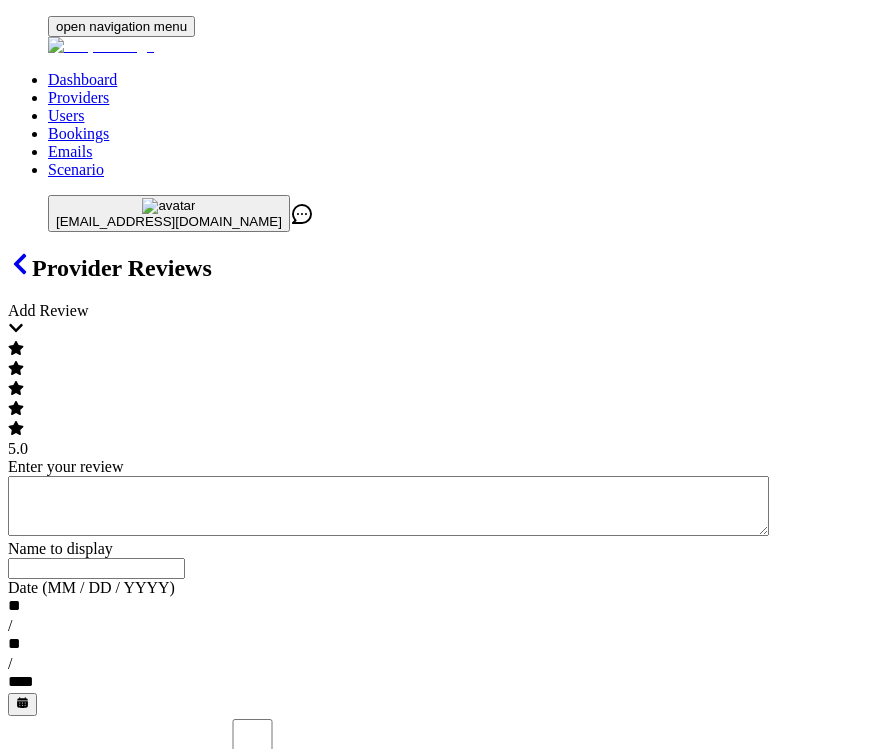 paste on "**********" 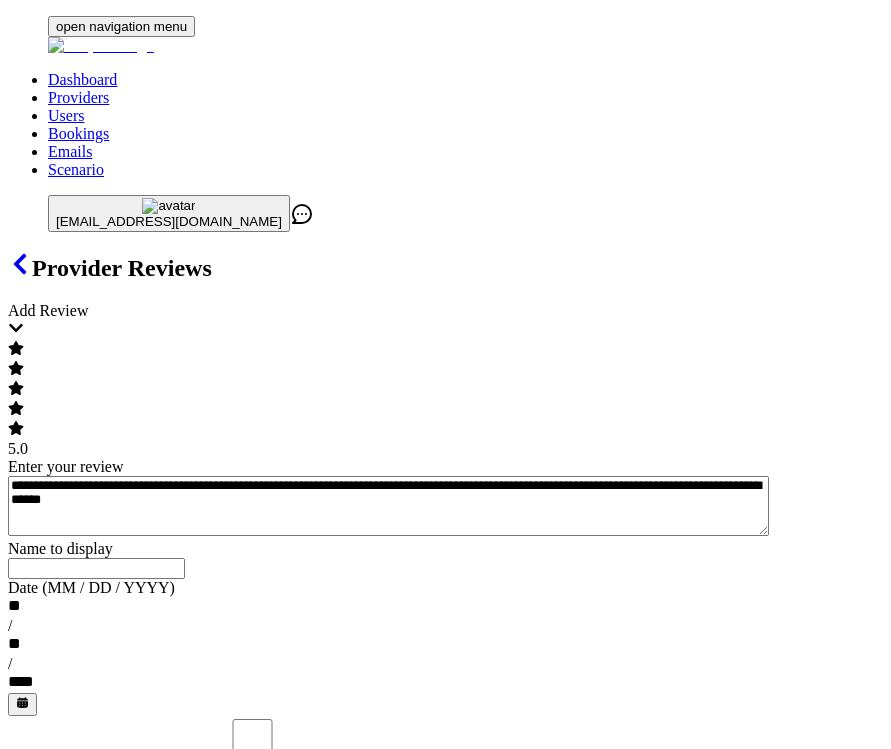 type on "**********" 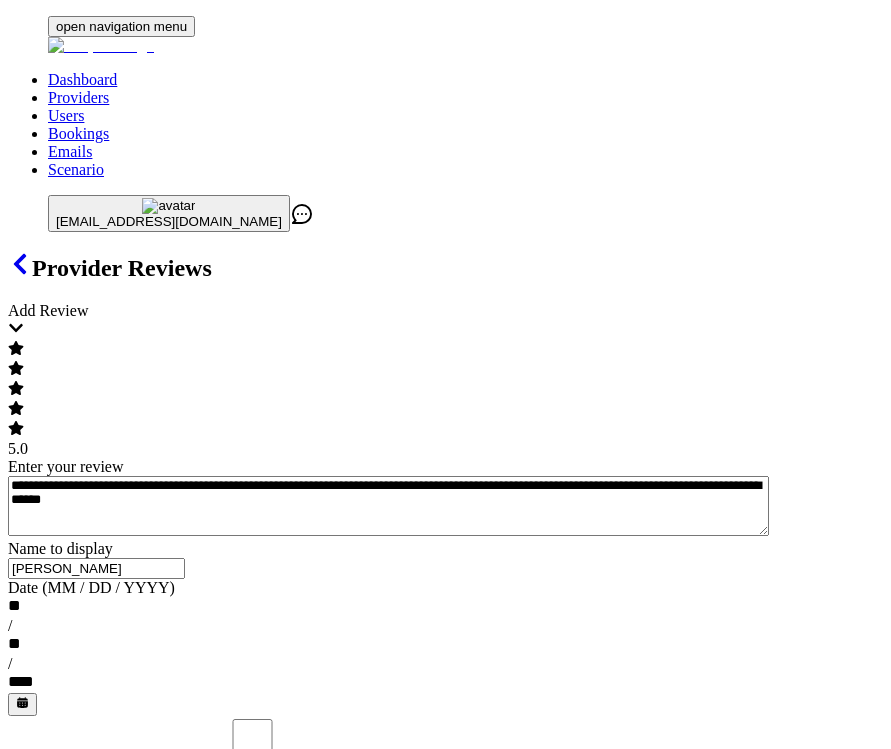 type on "[PERSON_NAME]" 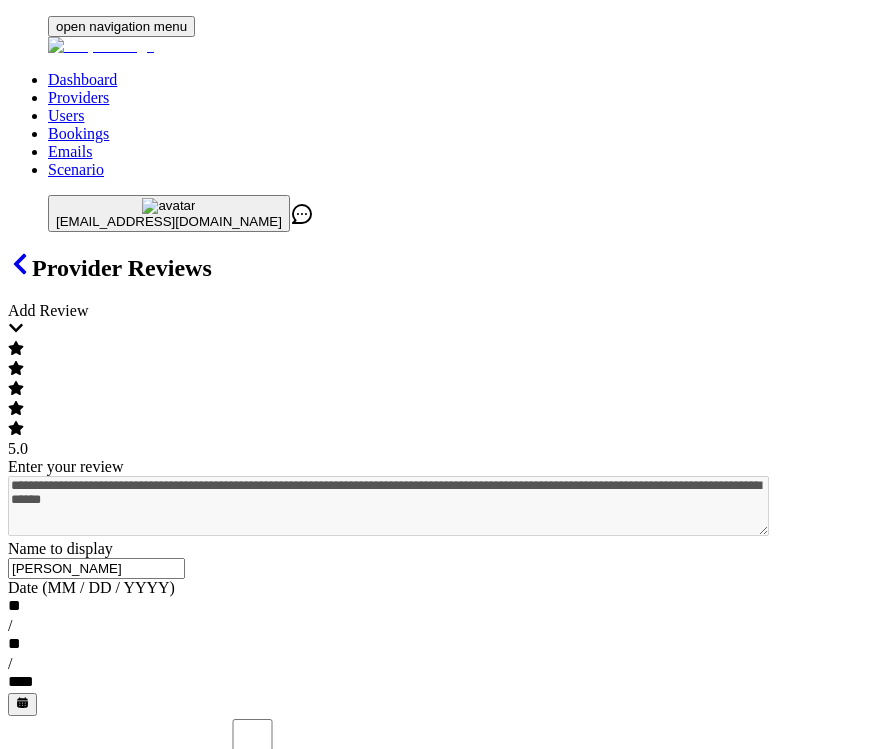 type 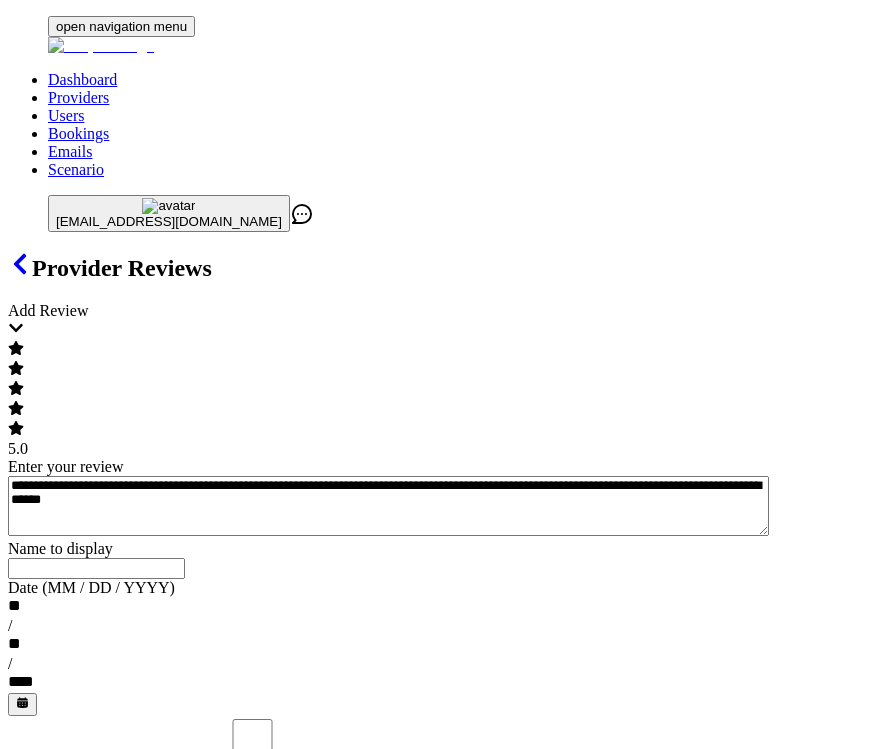 click on "**********" at bounding box center (388, 506) 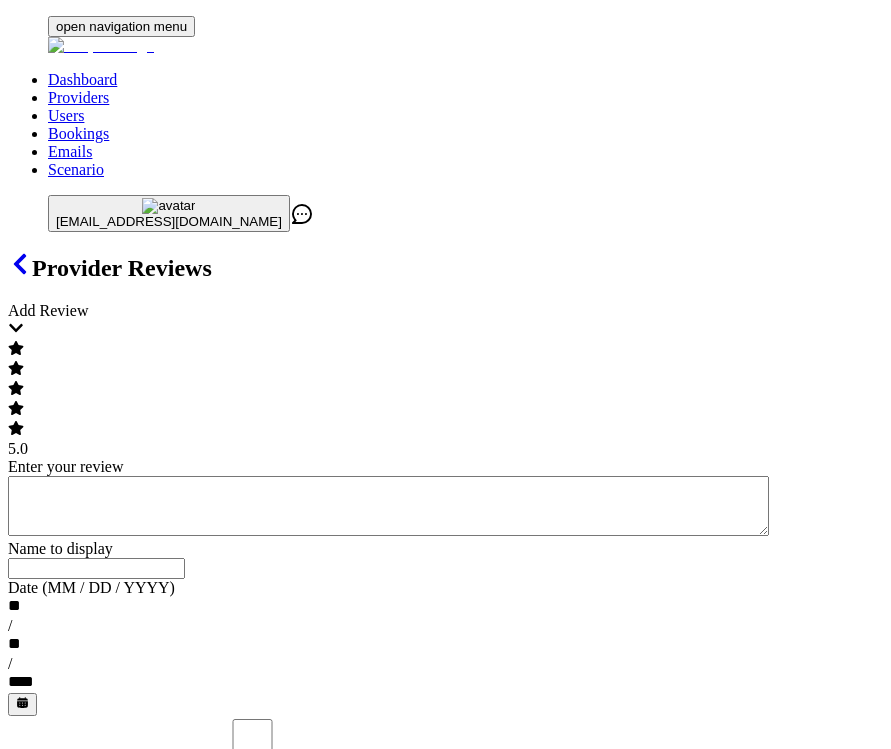 paste on "**********" 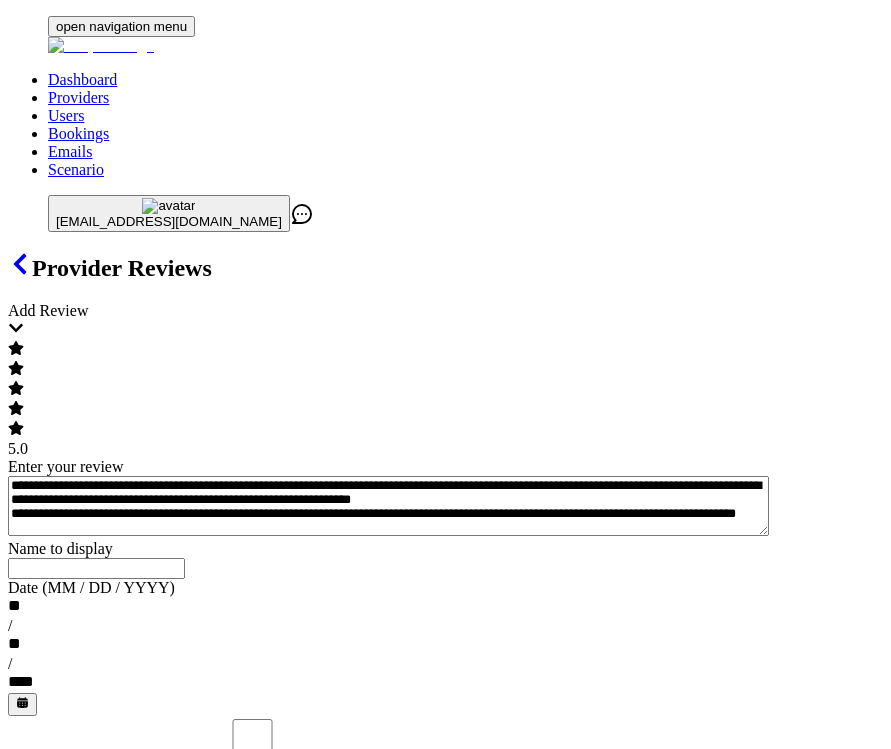 scroll, scrollTop: 0, scrollLeft: 0, axis: both 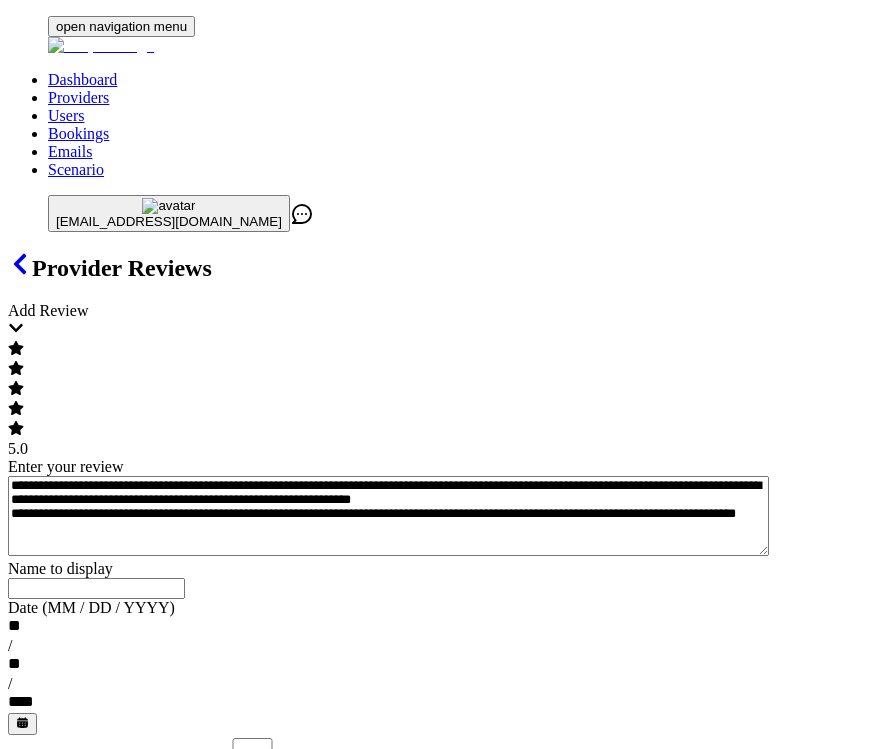 type on "**********" 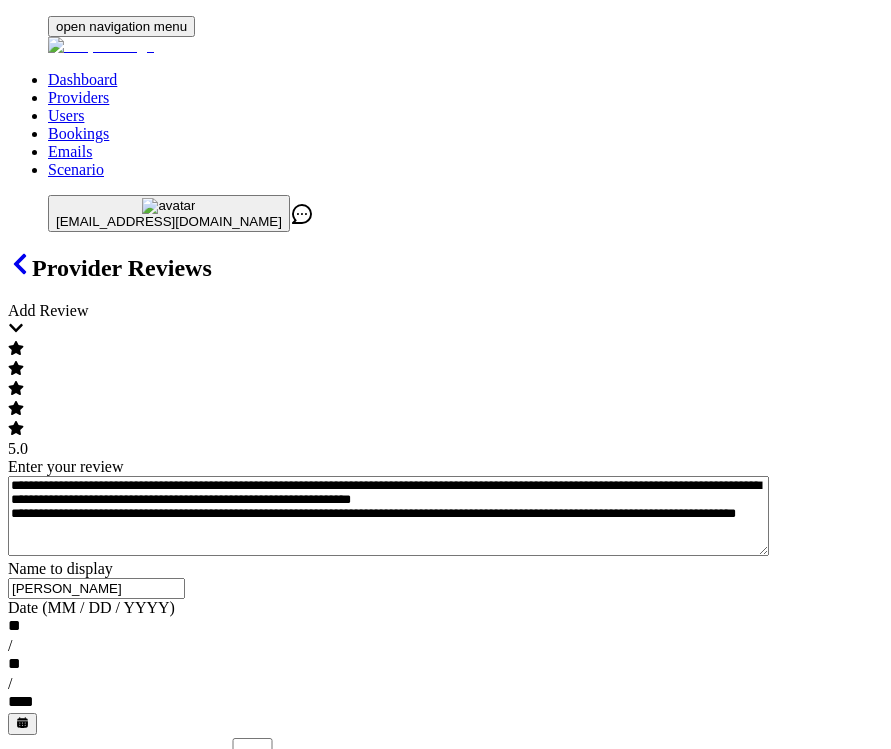 type on "[PERSON_NAME]" 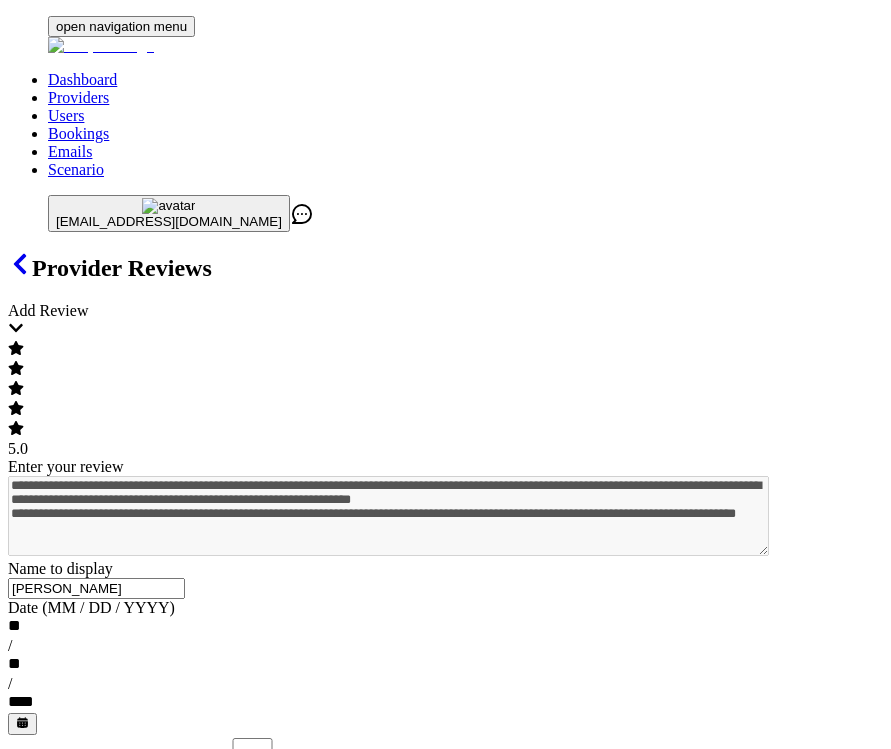 type 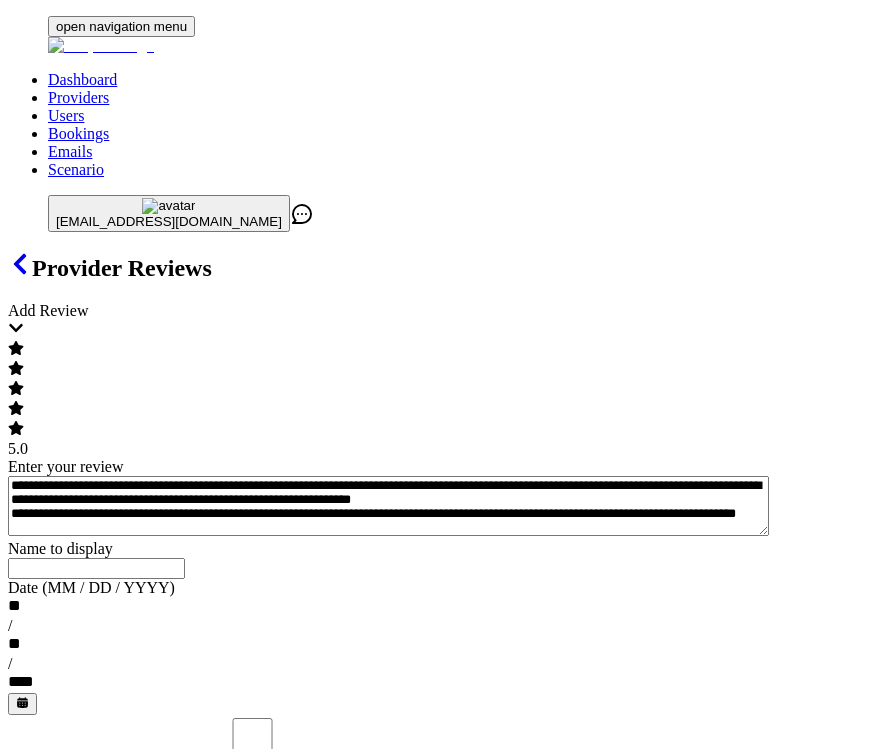 click on "**********" at bounding box center (388, 506) 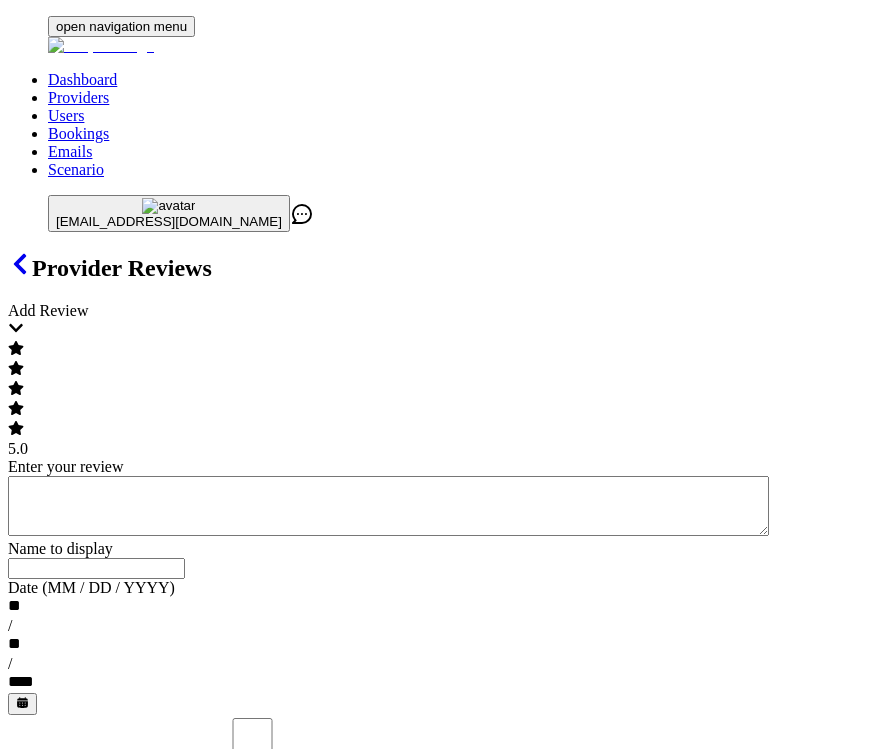 paste on "**********" 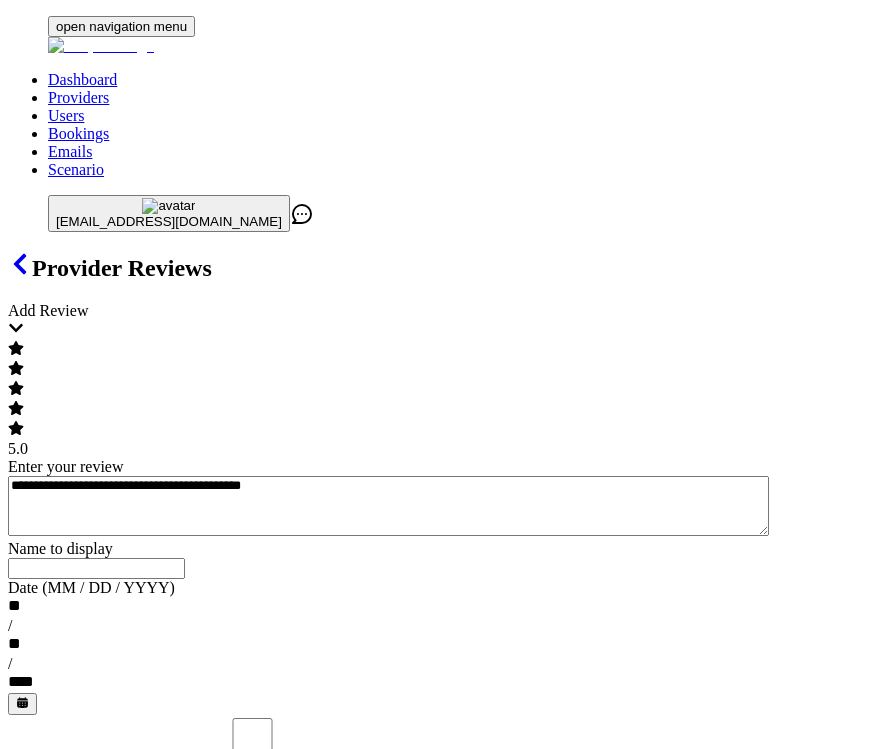 type on "**********" 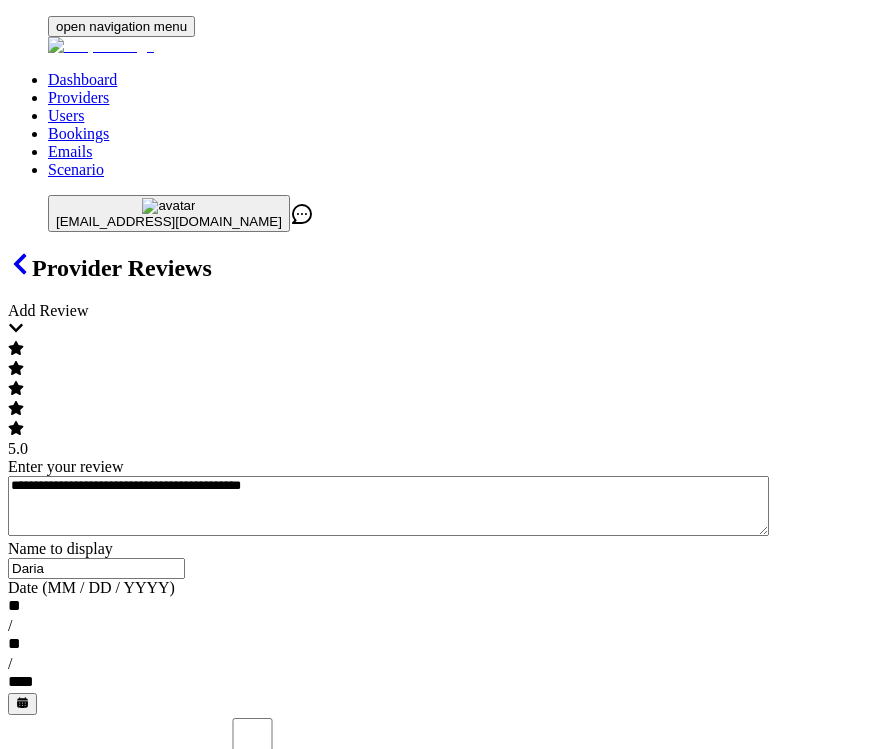 type on "Daria" 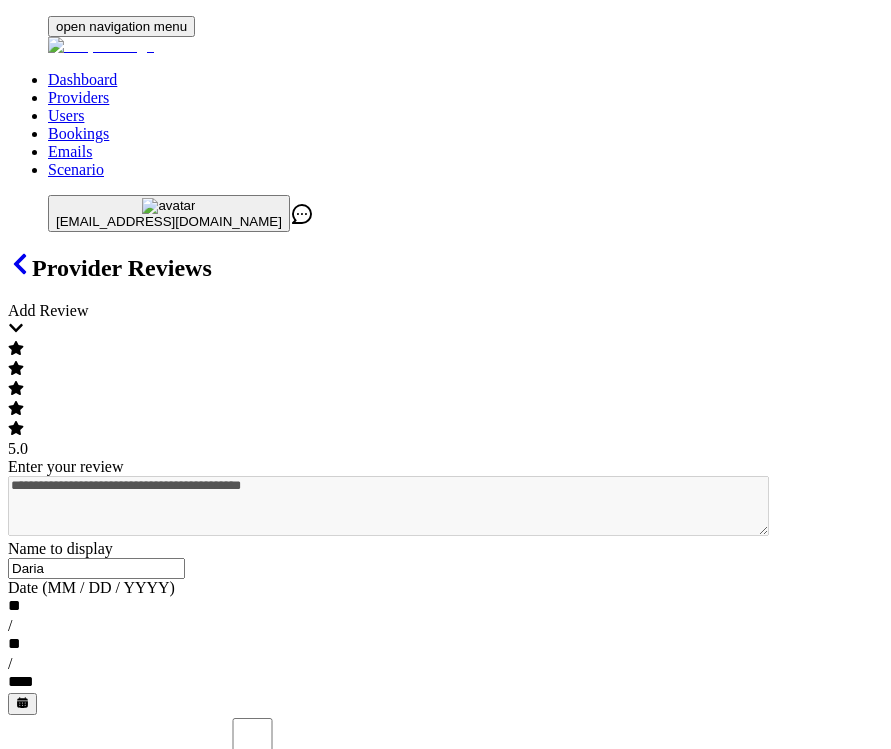 type 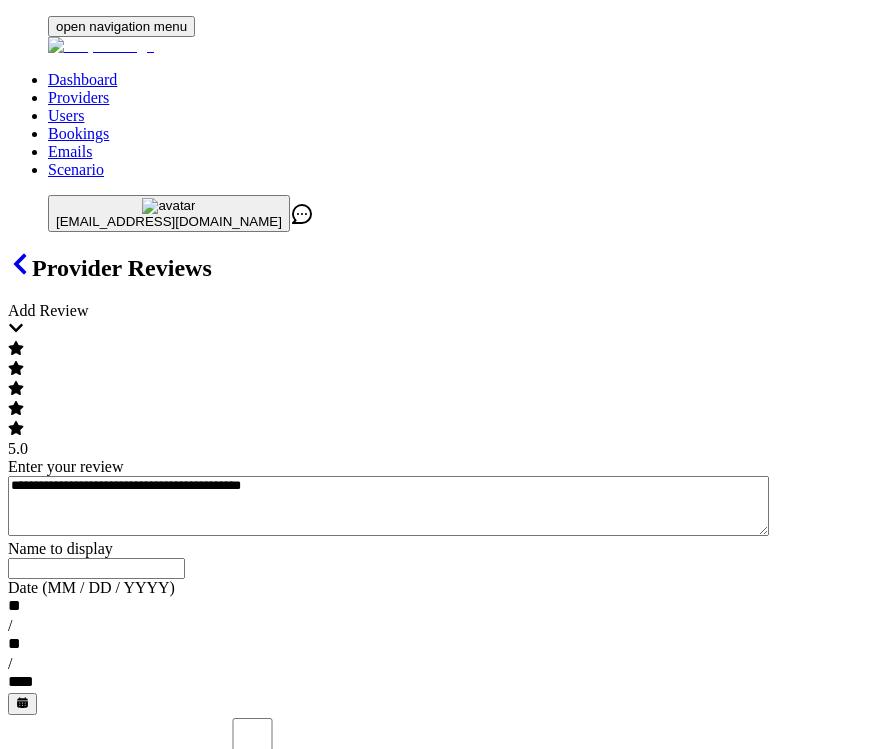 click on "**********" at bounding box center (388, 506) 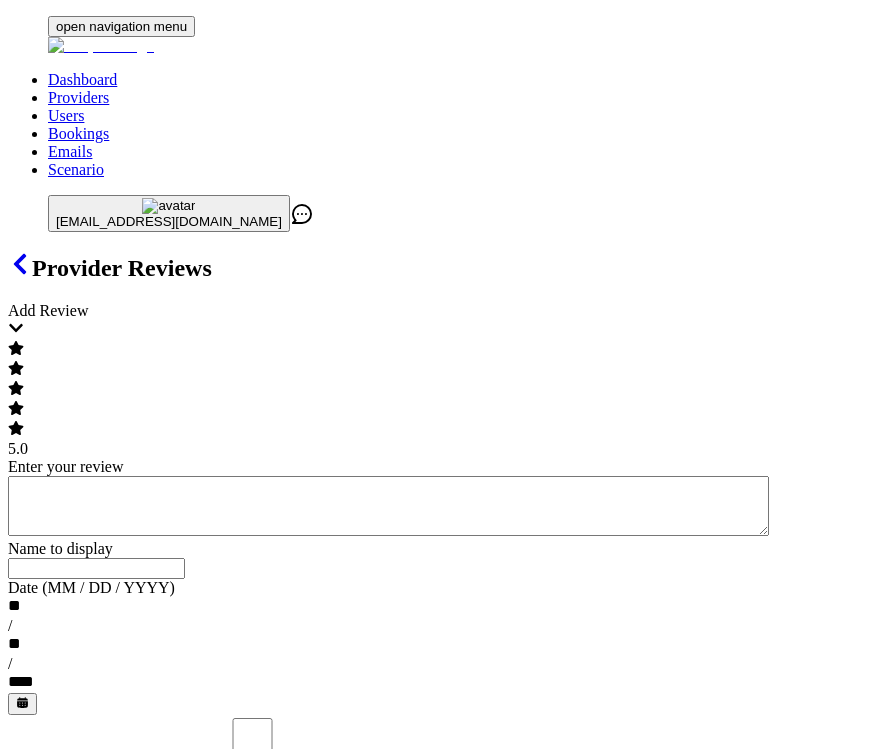 paste on "**********" 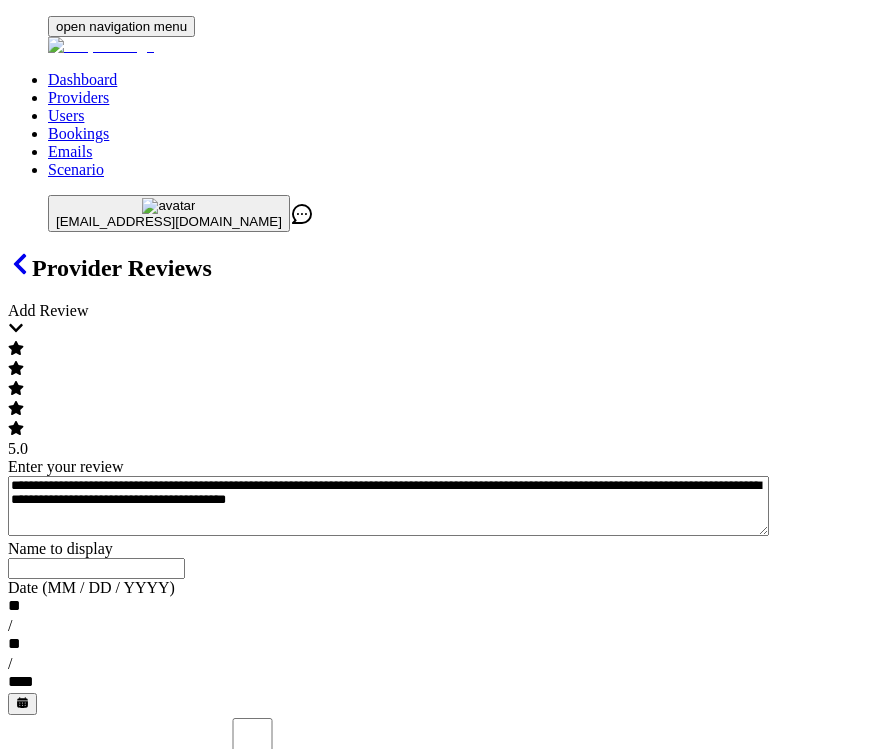 type on "**********" 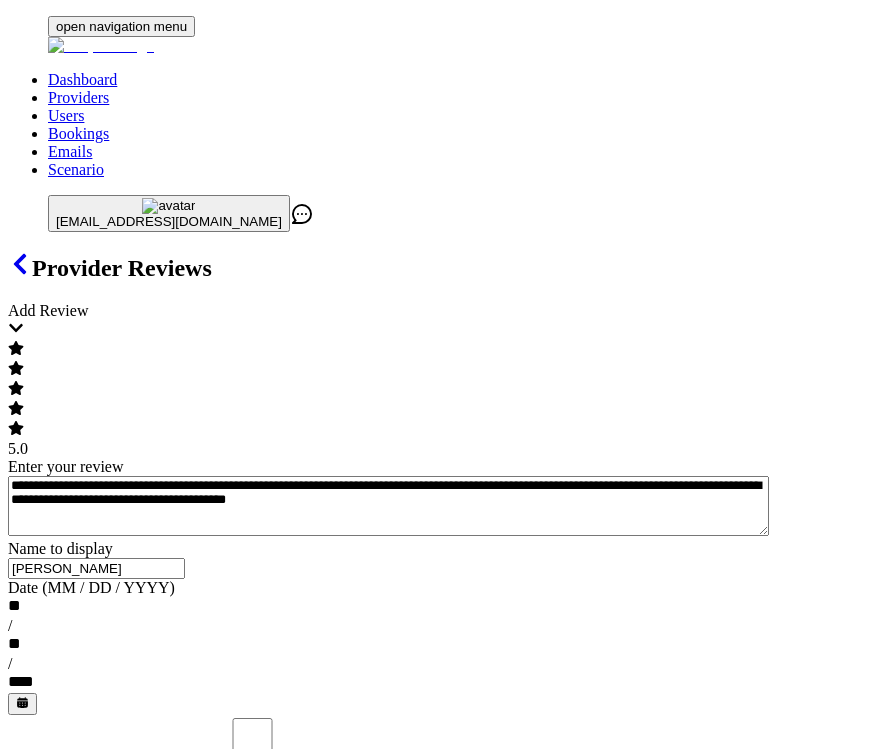 type on "[PERSON_NAME]" 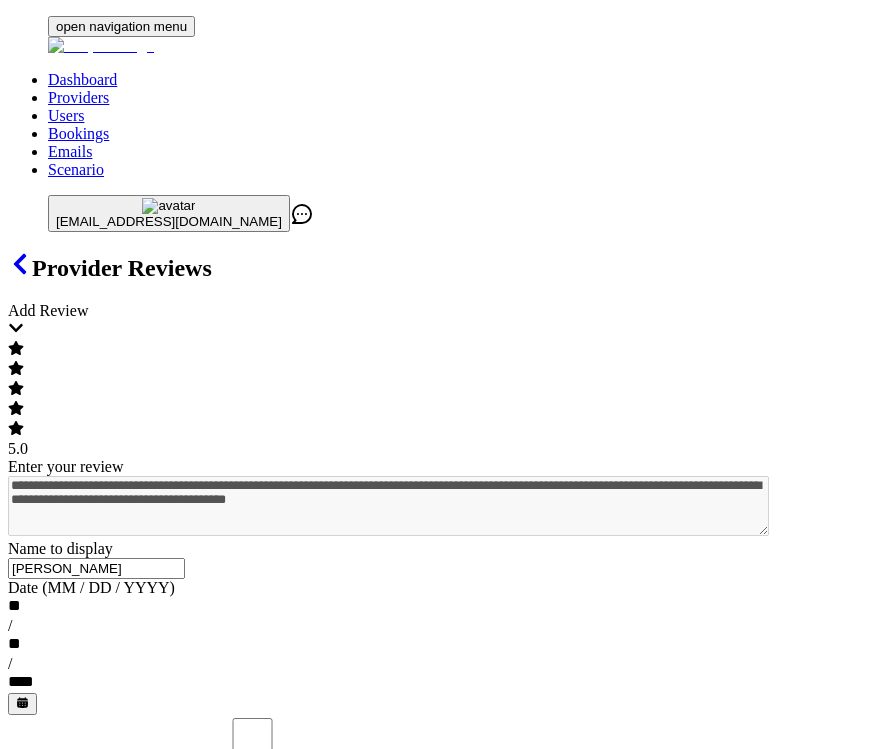 type 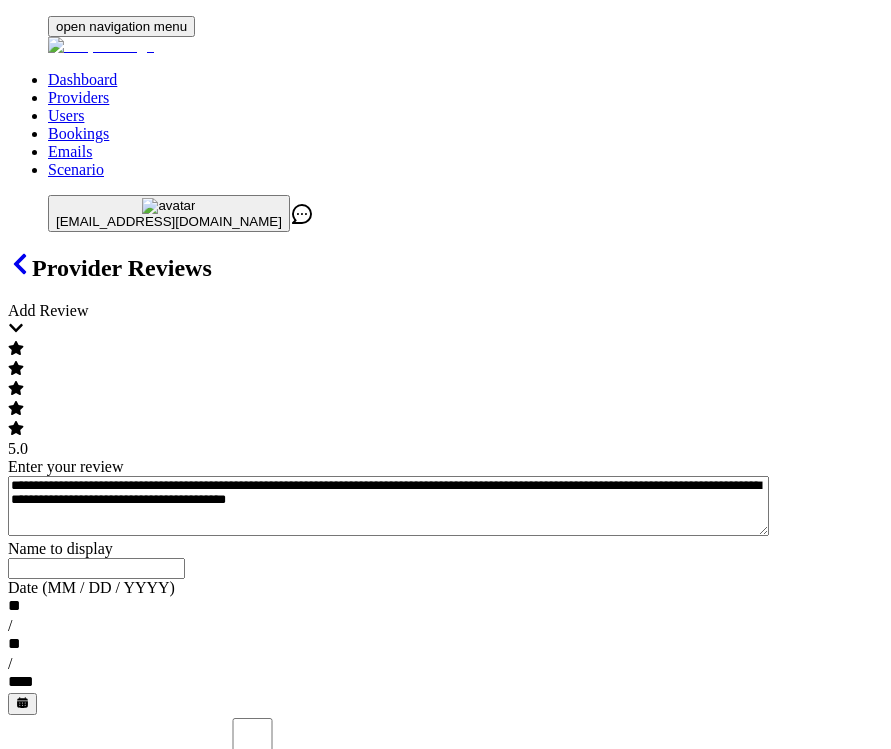 click on "**********" at bounding box center [445, 499] 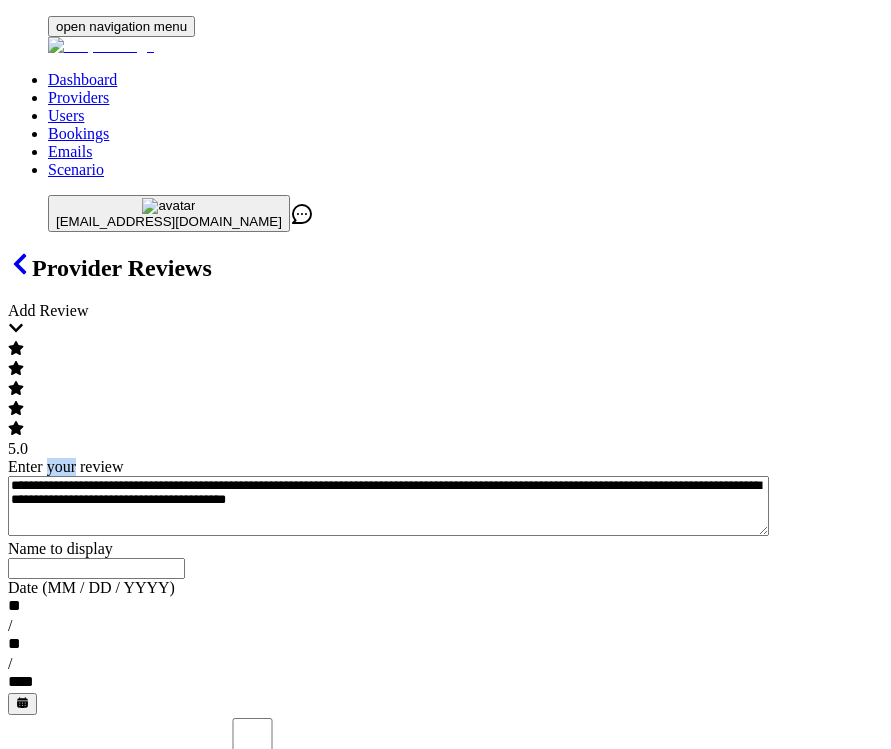 click on "**********" at bounding box center (445, 499) 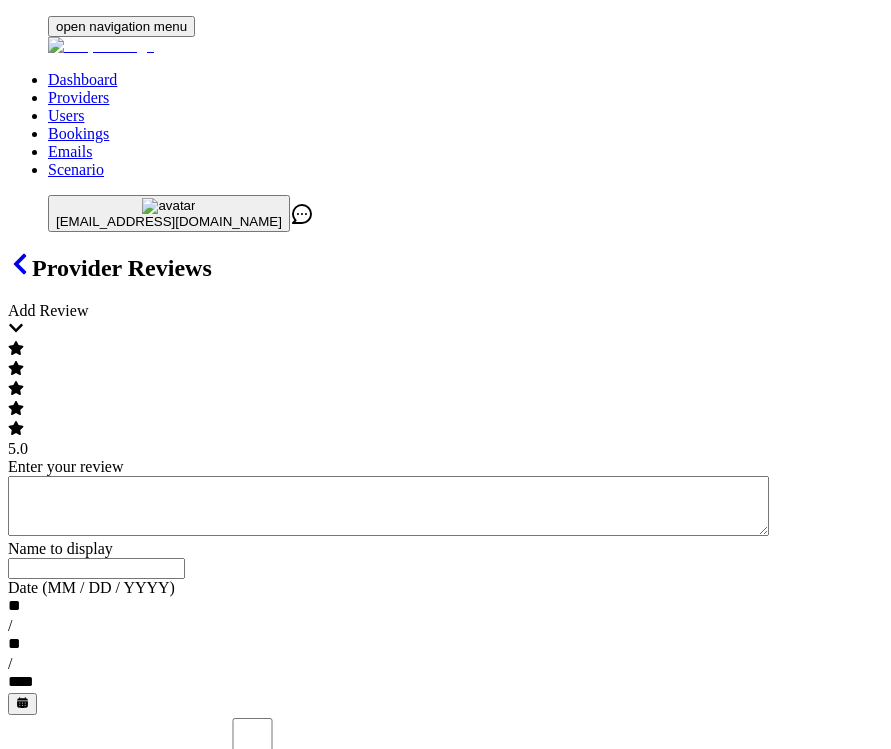 paste on "**********" 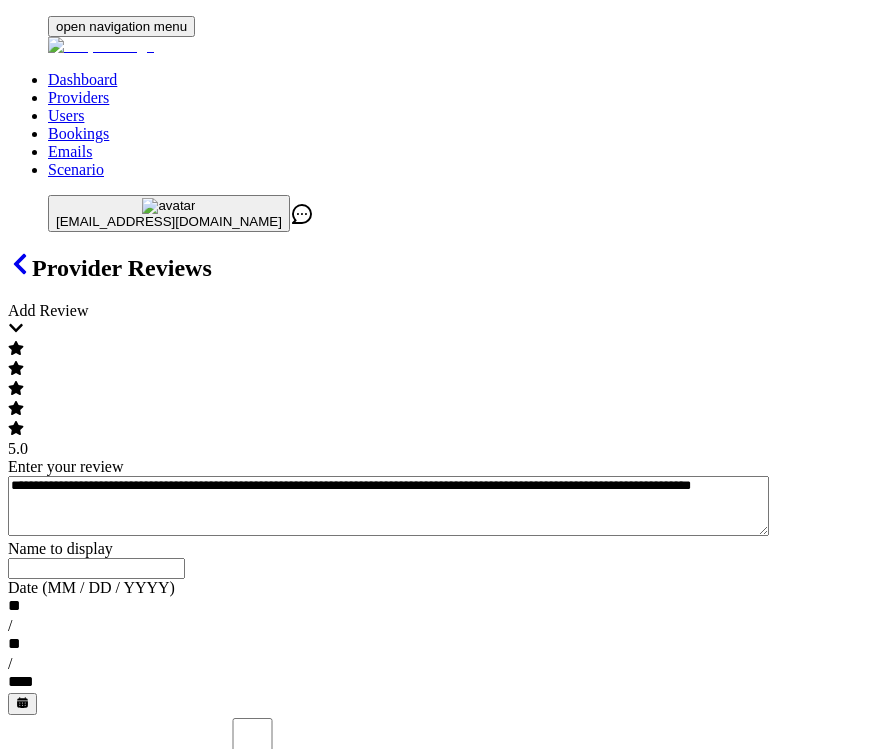 type on "**********" 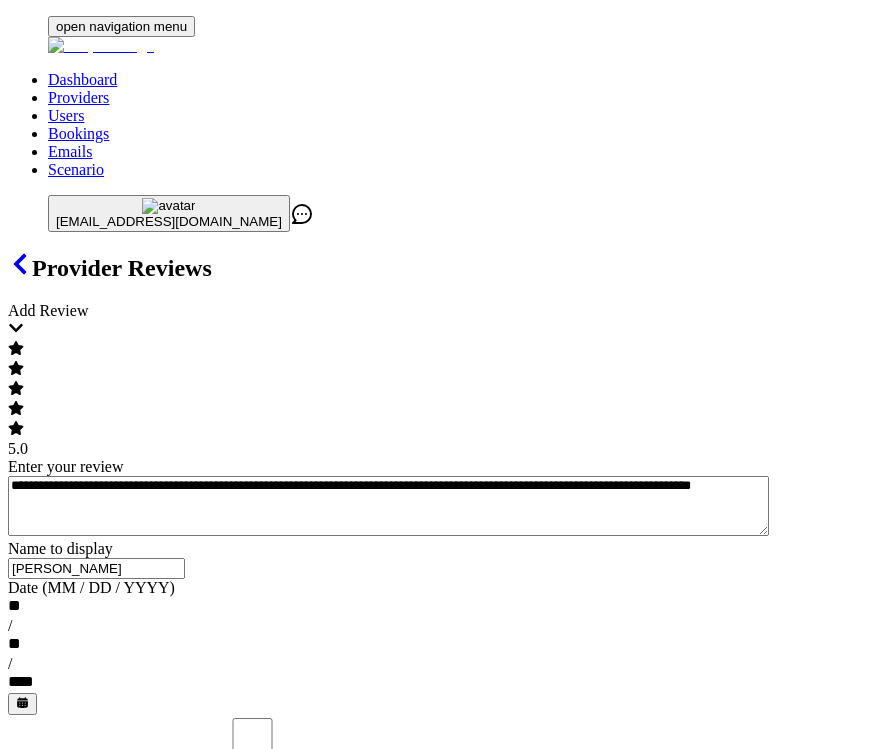 type on "[PERSON_NAME]" 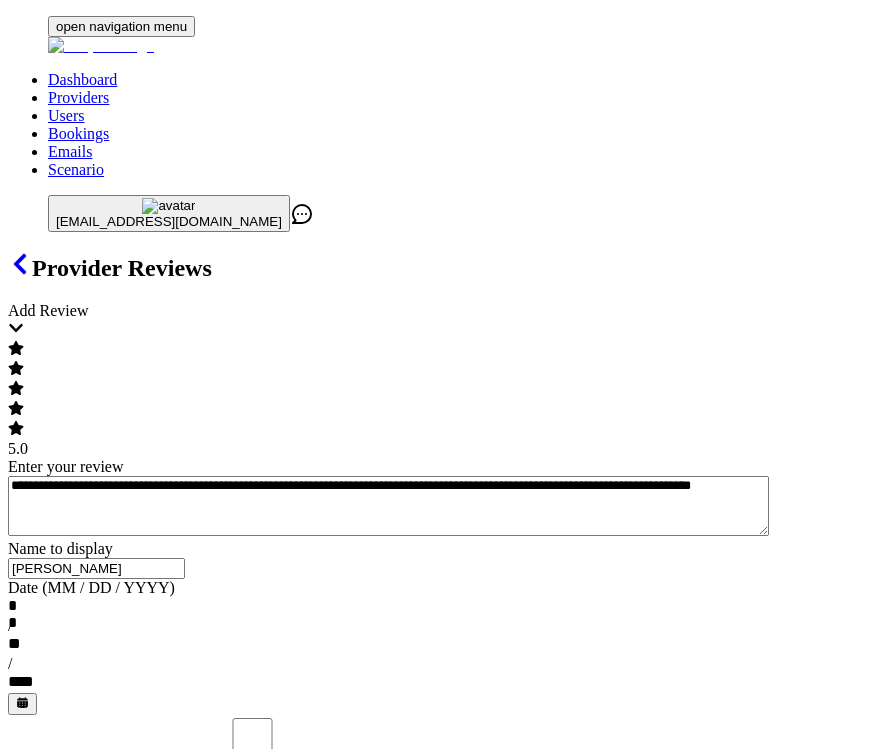 click on "Send review" at bounding box center [52, 1721] 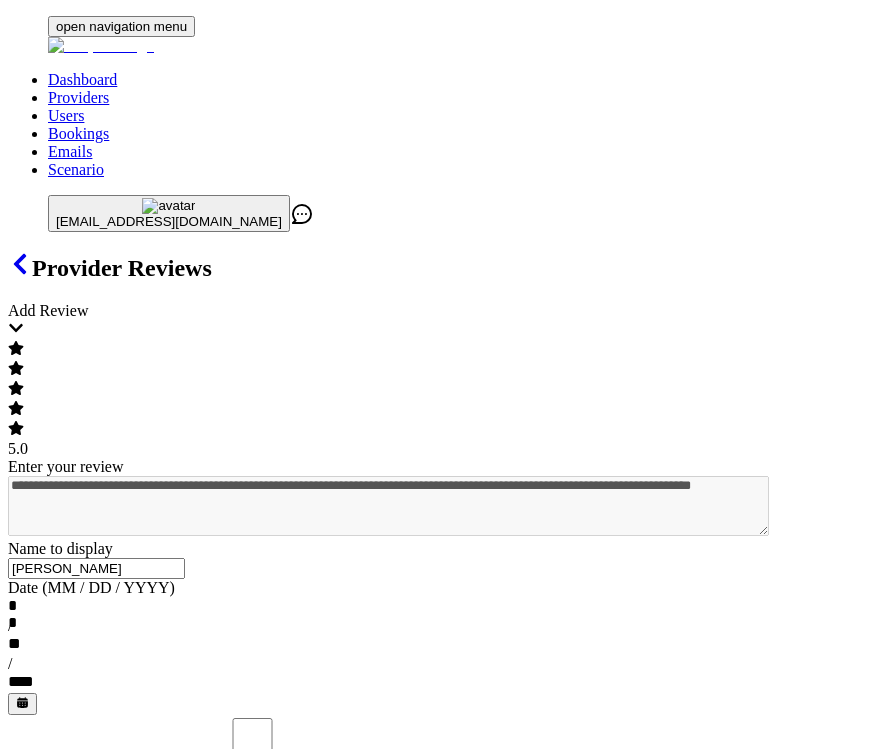 type 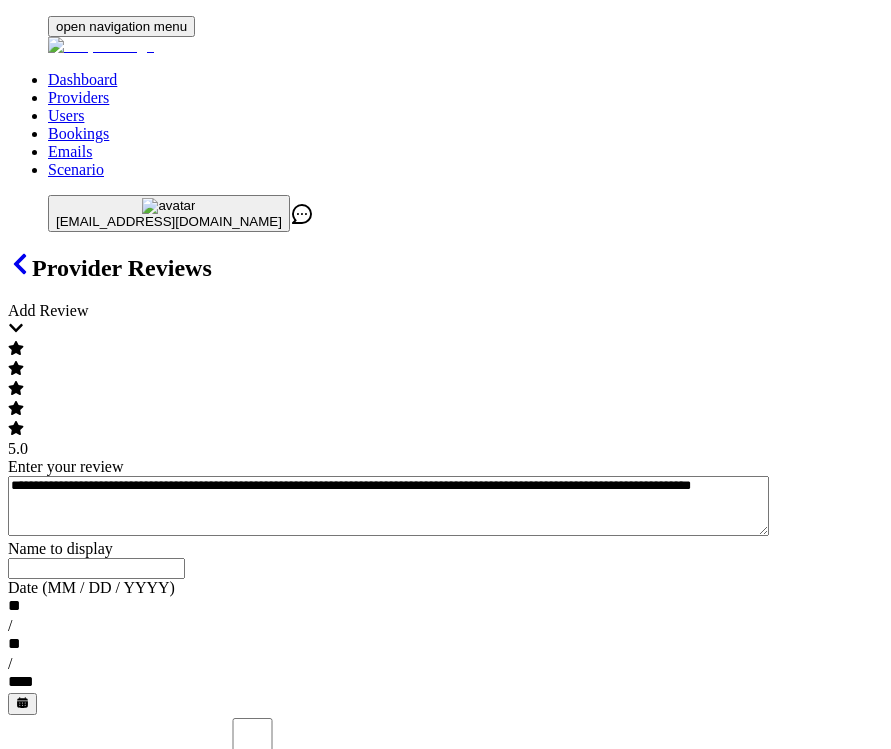 click on "**********" at bounding box center (388, 506) 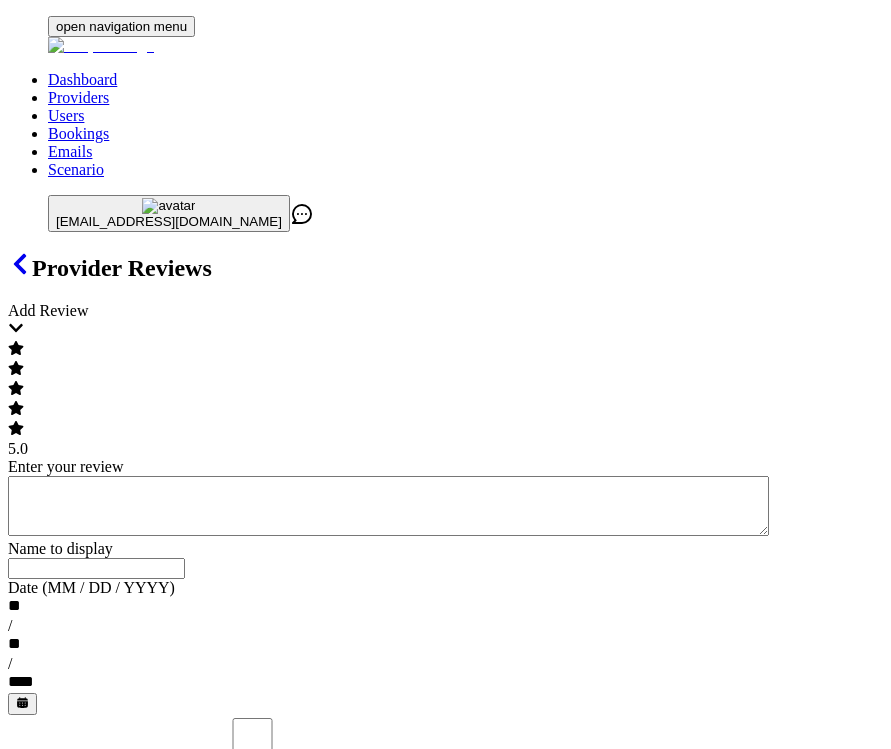 paste on "**********" 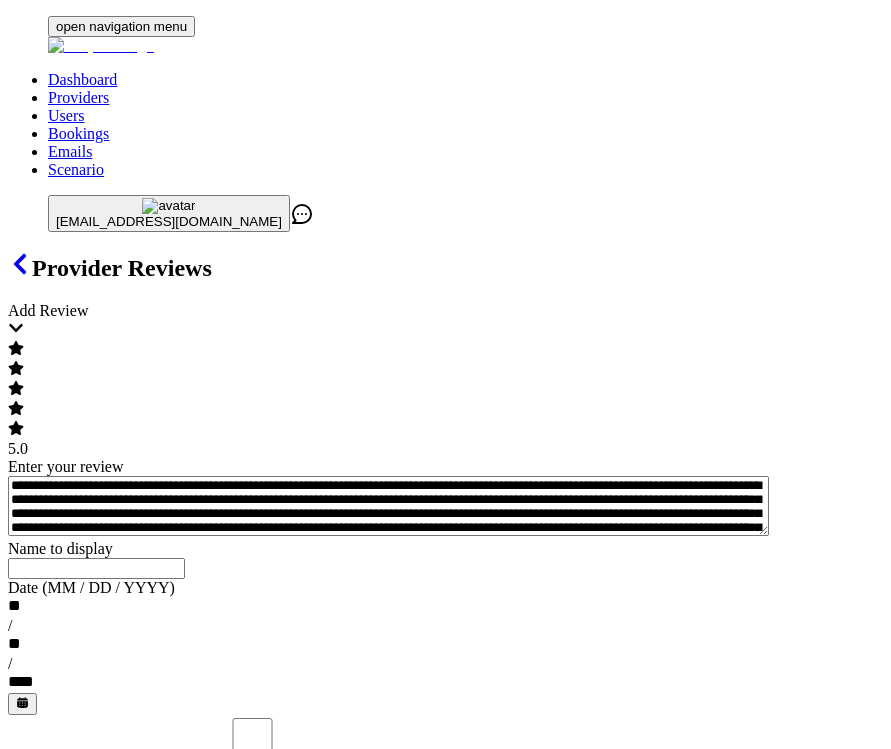 scroll, scrollTop: 0, scrollLeft: 0, axis: both 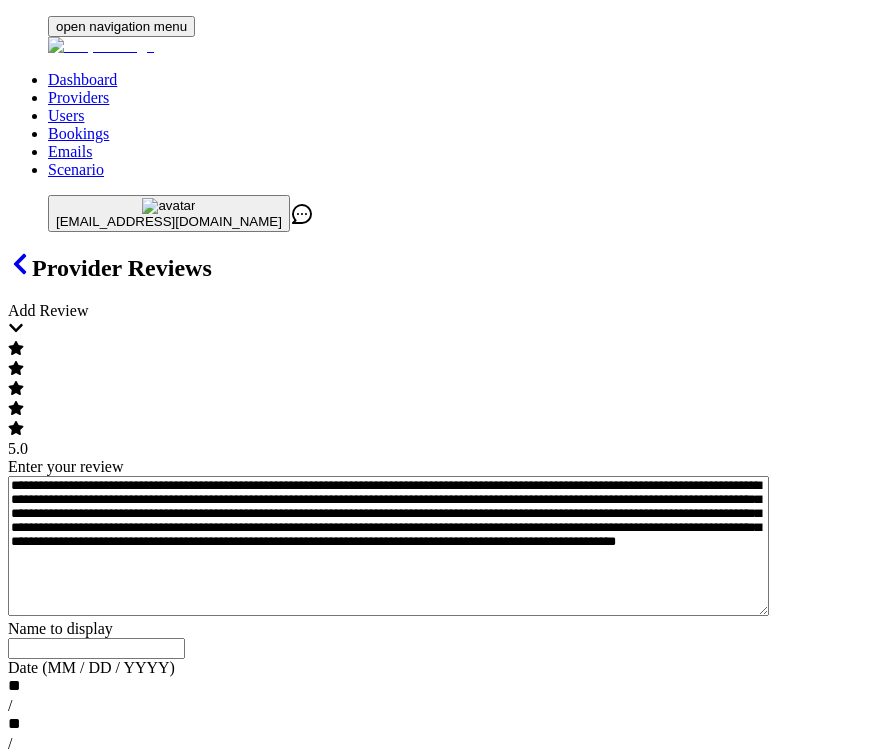 type on "**********" 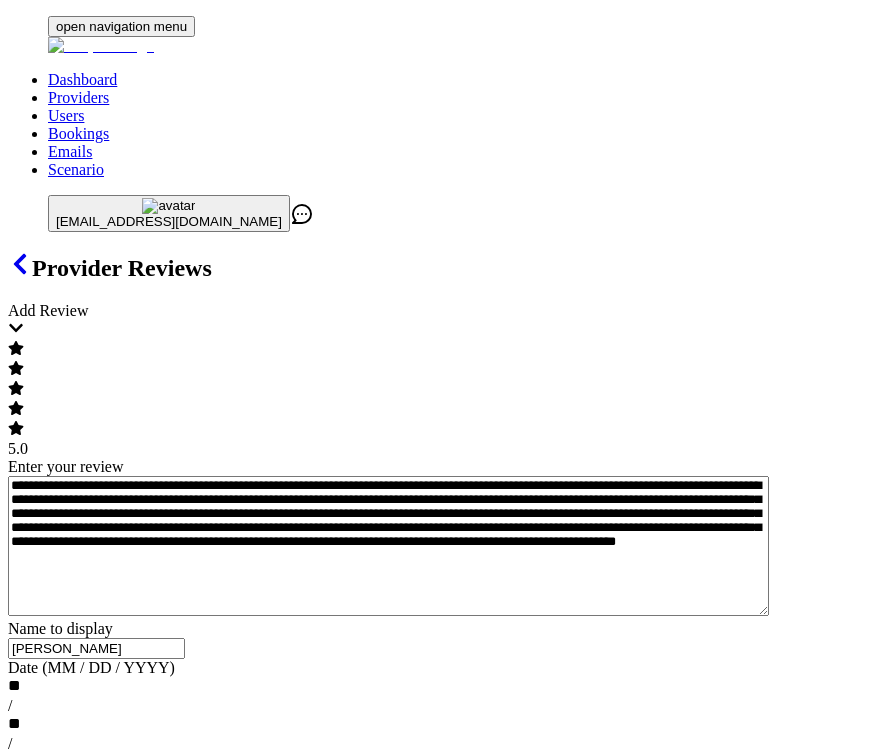 type on "[PERSON_NAME]" 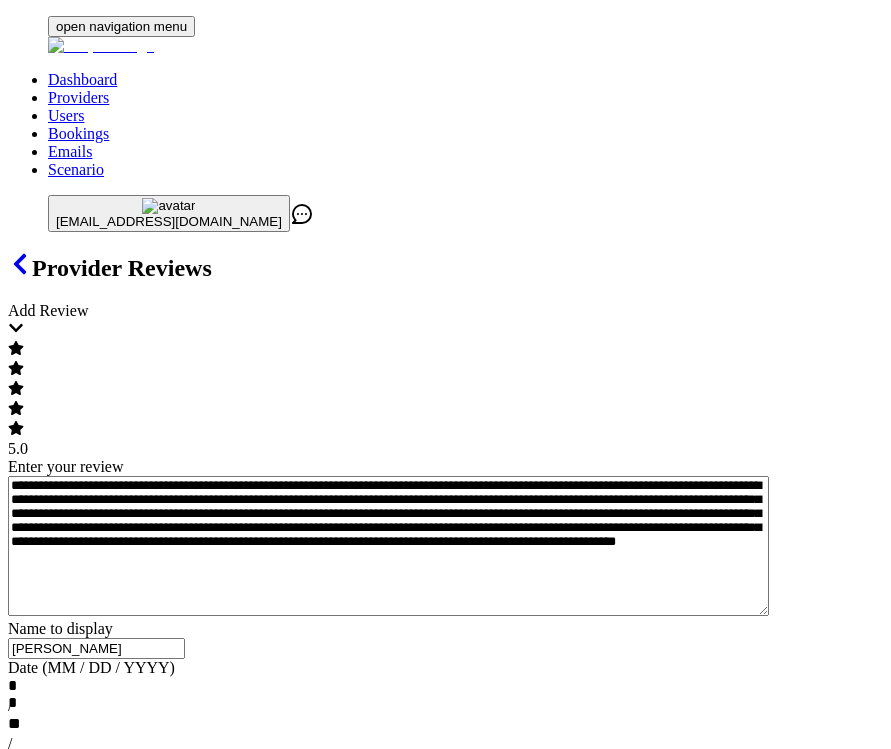click on "****" at bounding box center [27, 763] 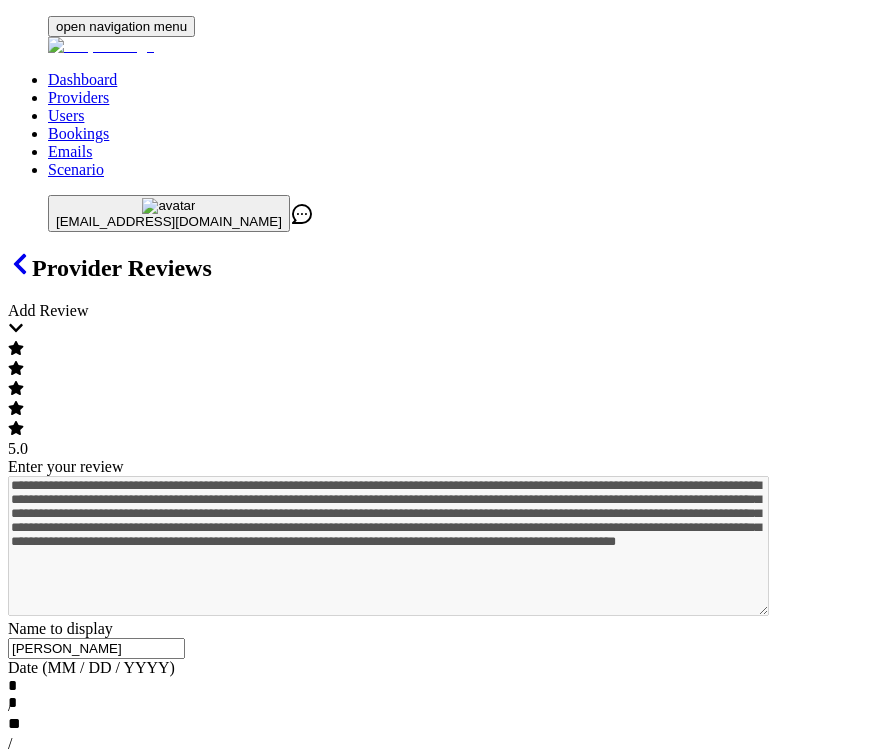 type 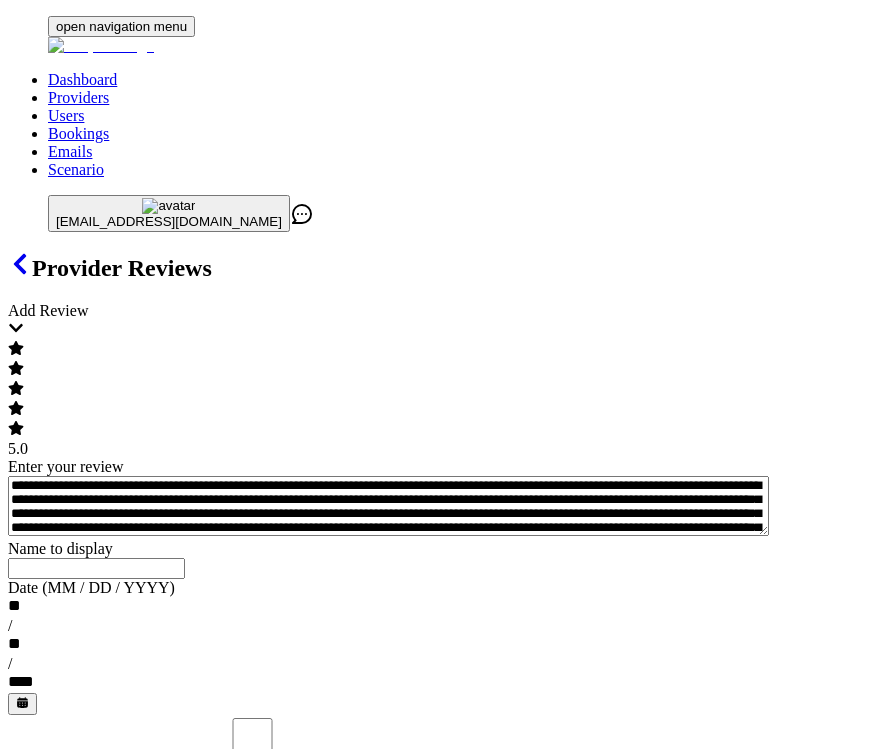 click on "**********" at bounding box center [388, 506] 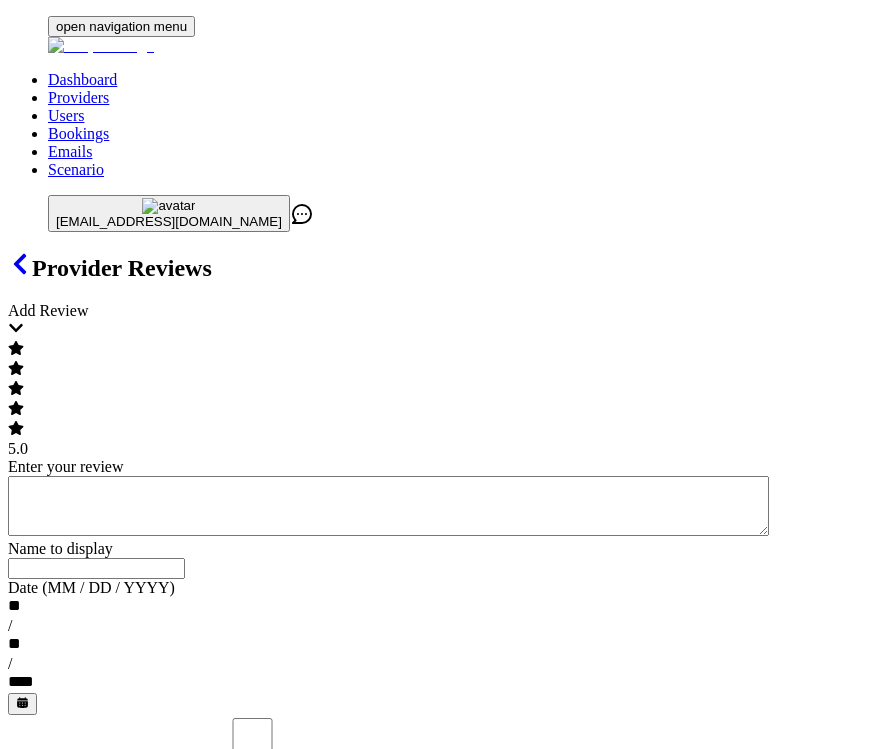 paste on "**********" 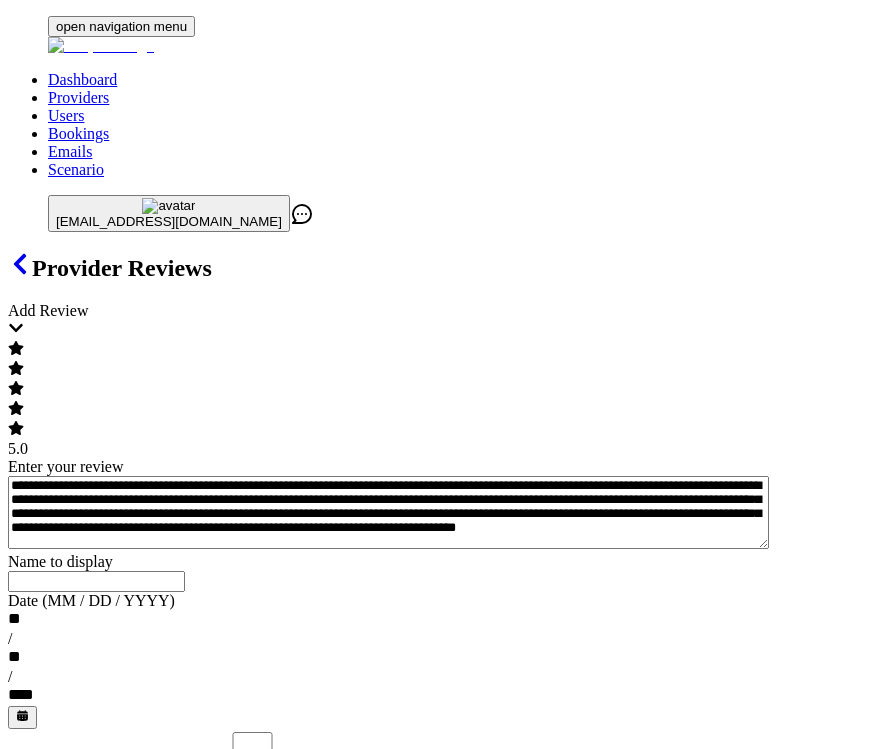 scroll, scrollTop: 0, scrollLeft: 0, axis: both 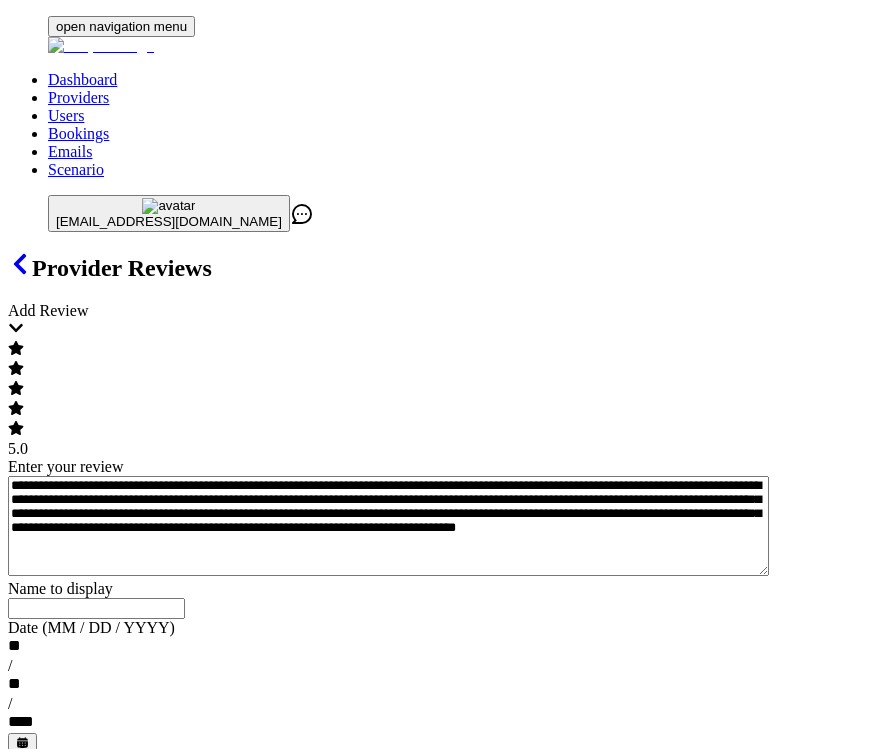 type on "**********" 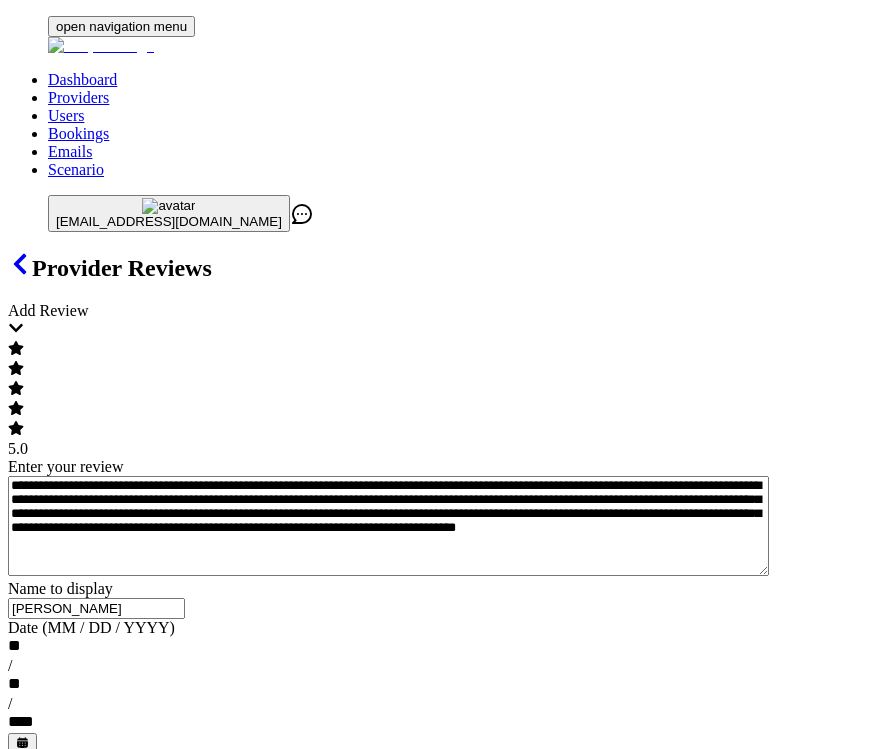 type on "[PERSON_NAME]" 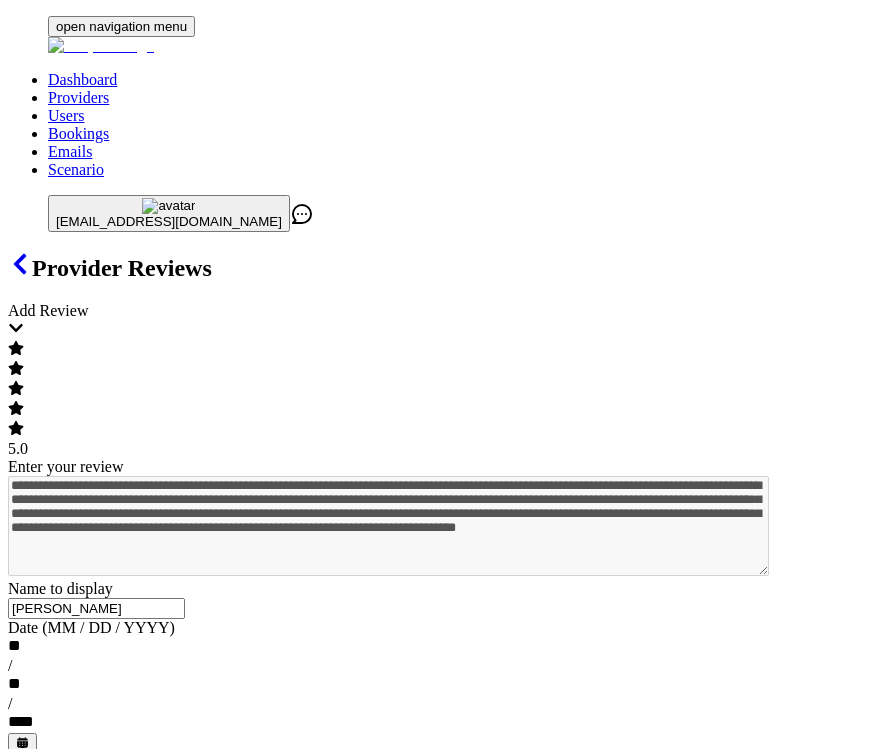 type 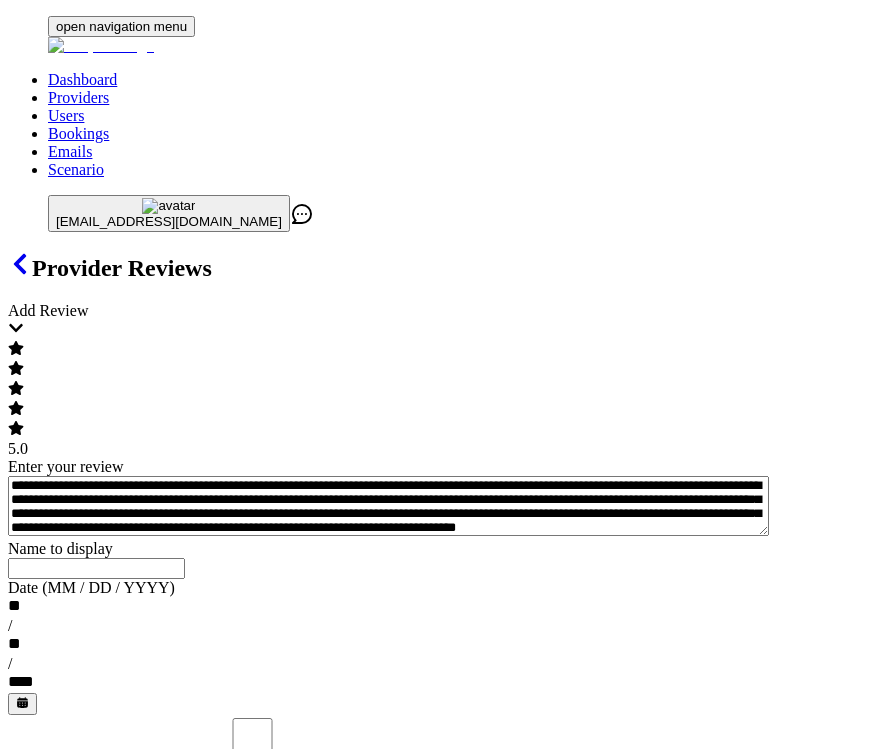 click on "**********" at bounding box center (388, 506) 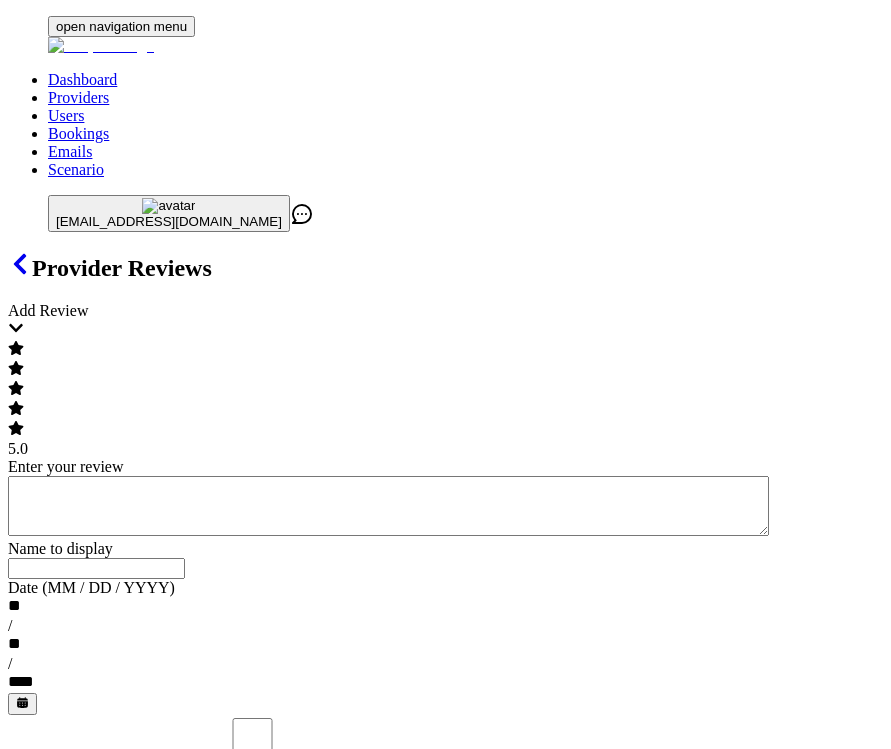 paste on "**********" 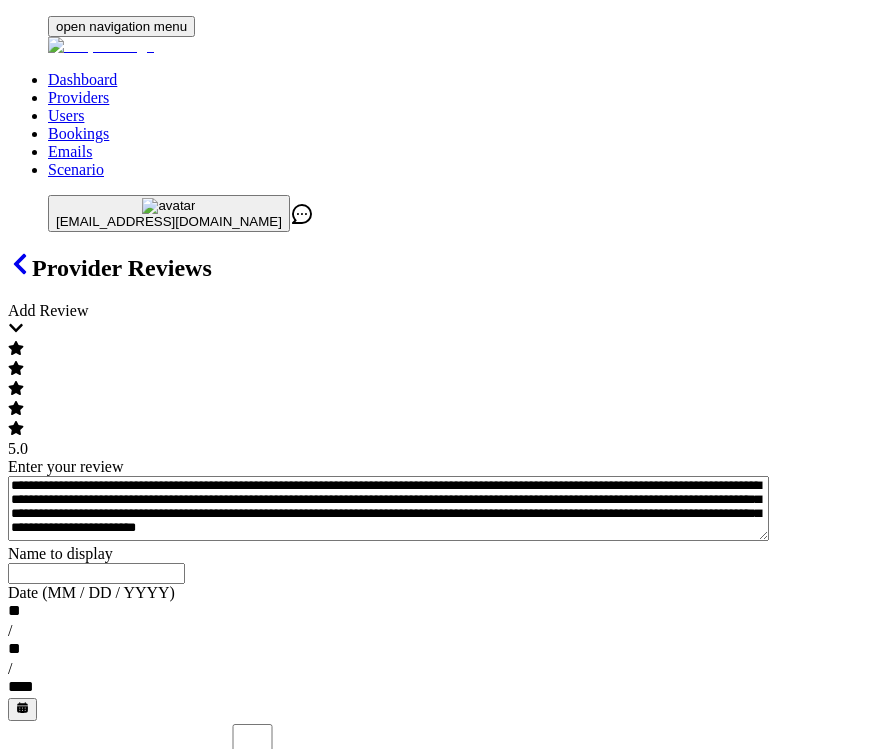 scroll, scrollTop: 0, scrollLeft: 0, axis: both 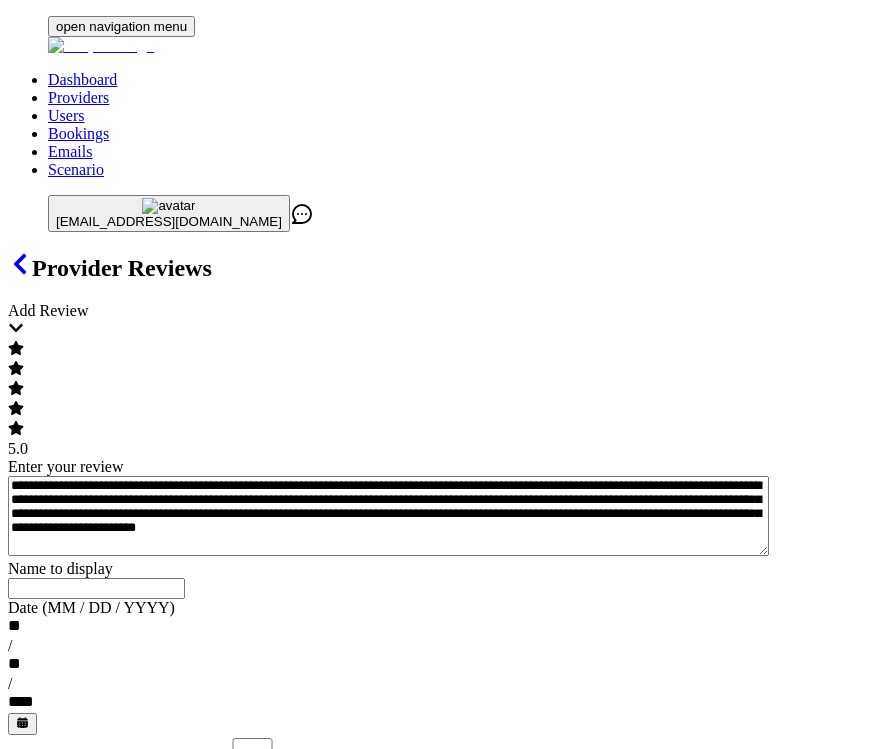 type on "**********" 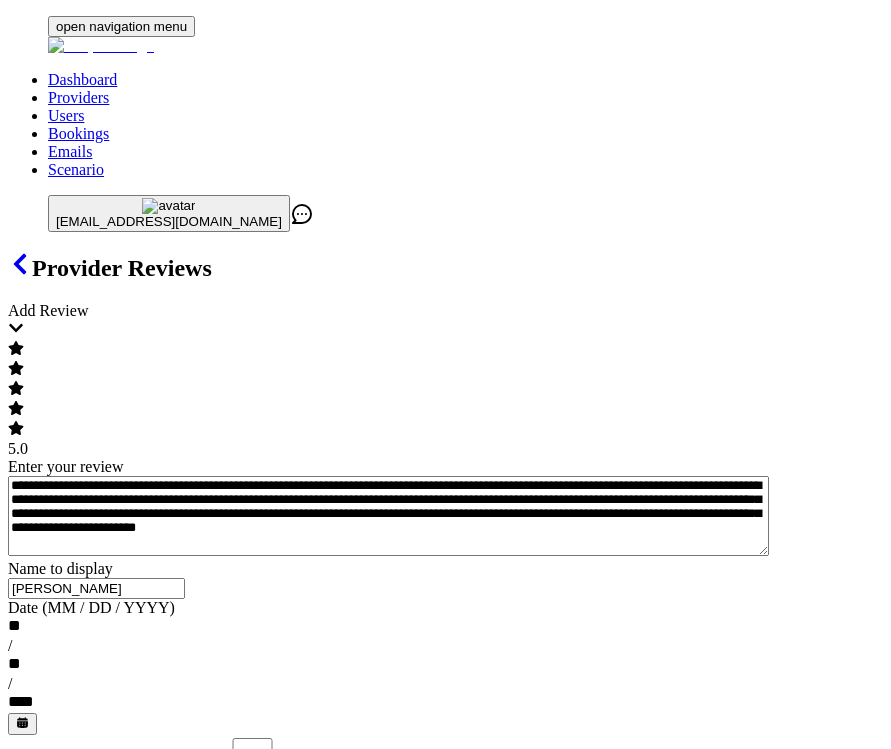 type on "[PERSON_NAME]" 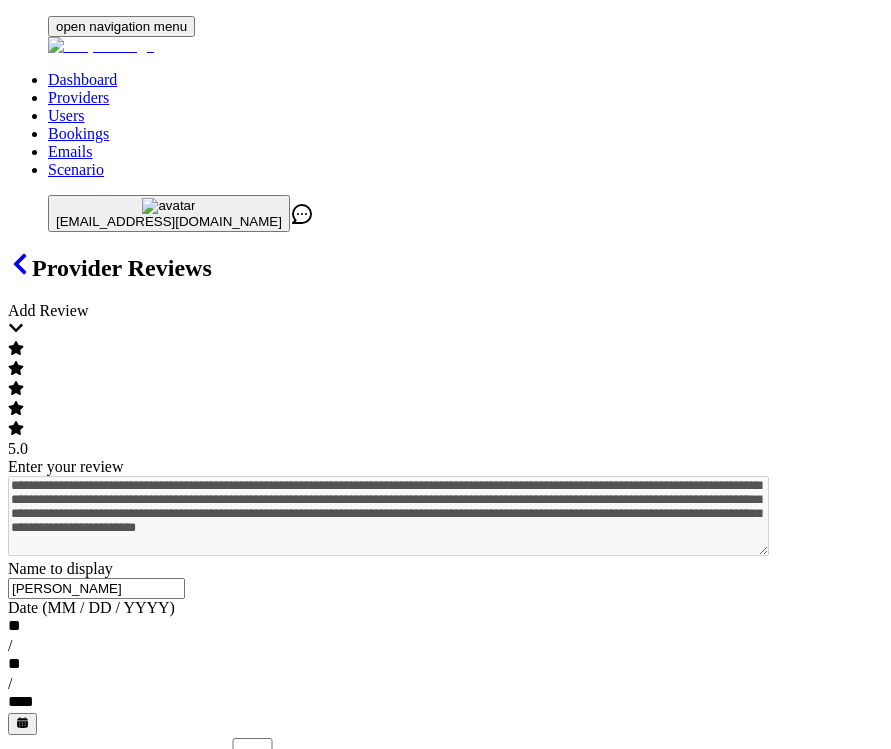 type 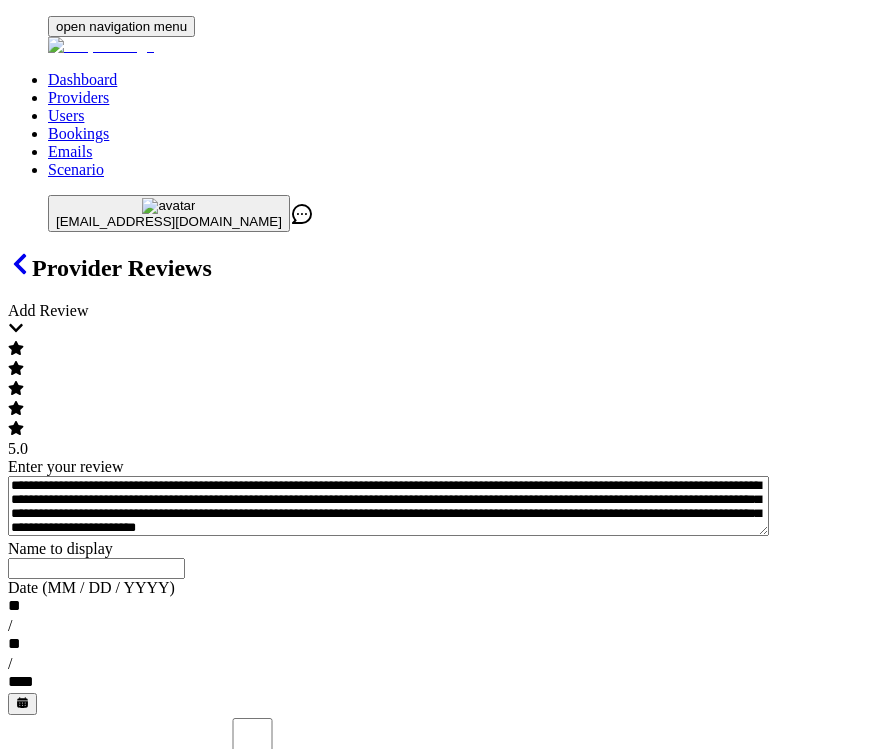 click on "**********" at bounding box center [445, 499] 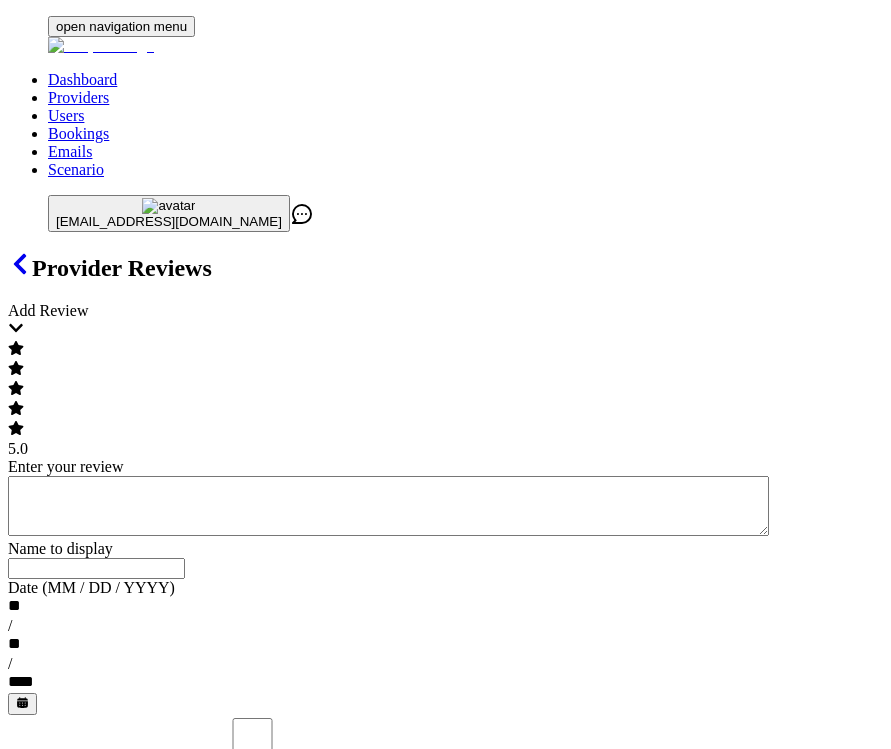 paste on "**********" 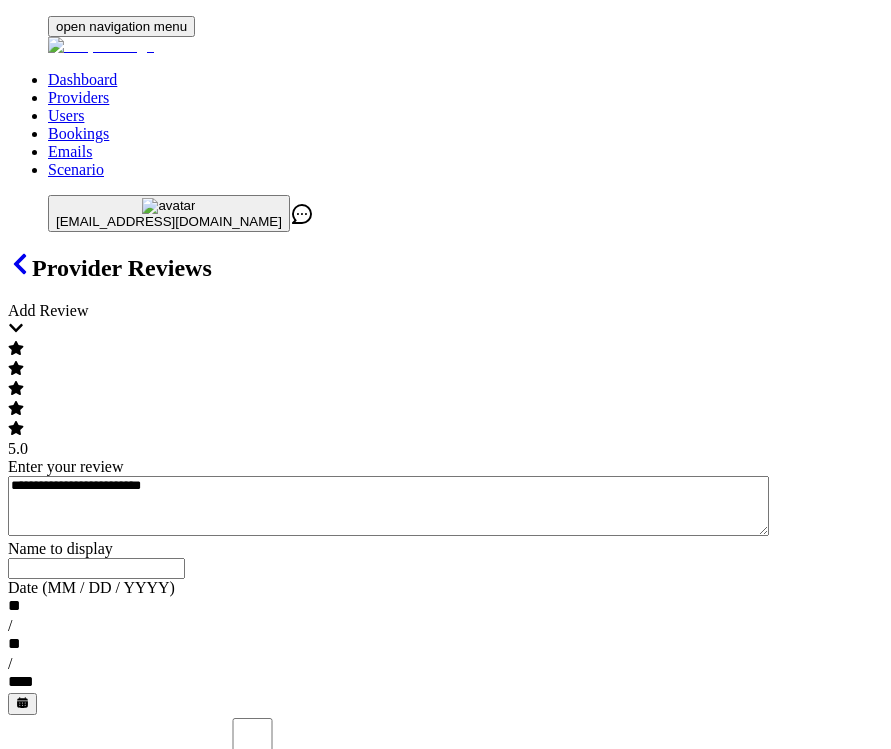 type on "**********" 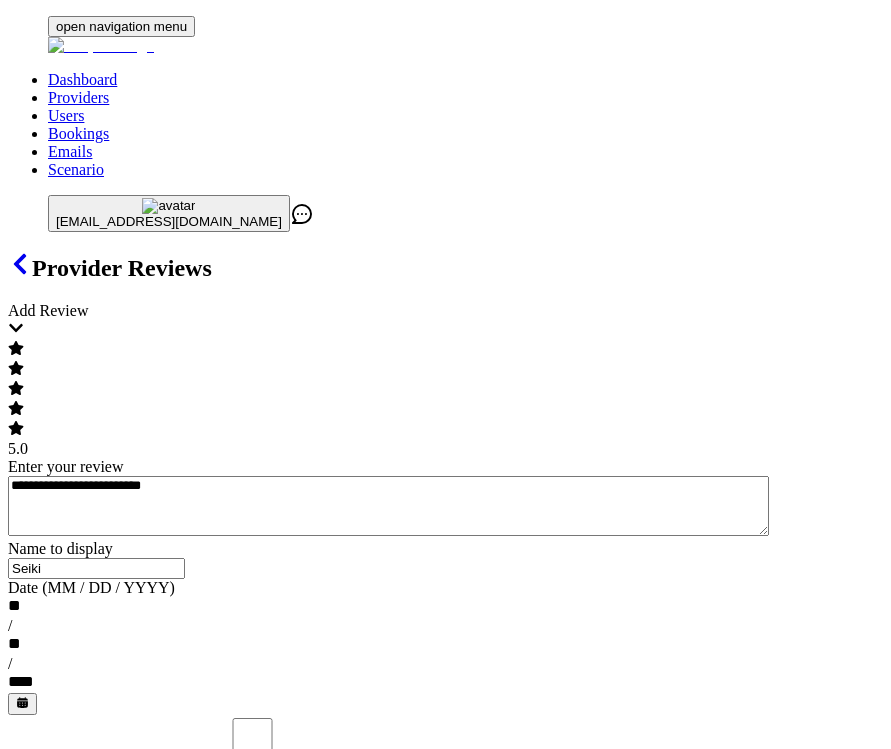 type on "Seiki" 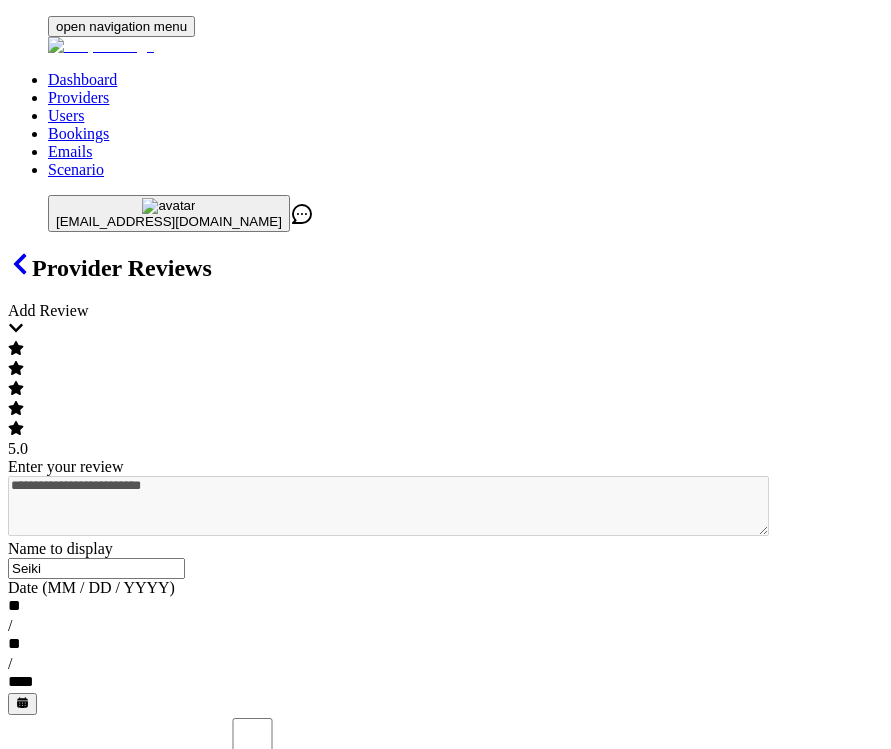 type 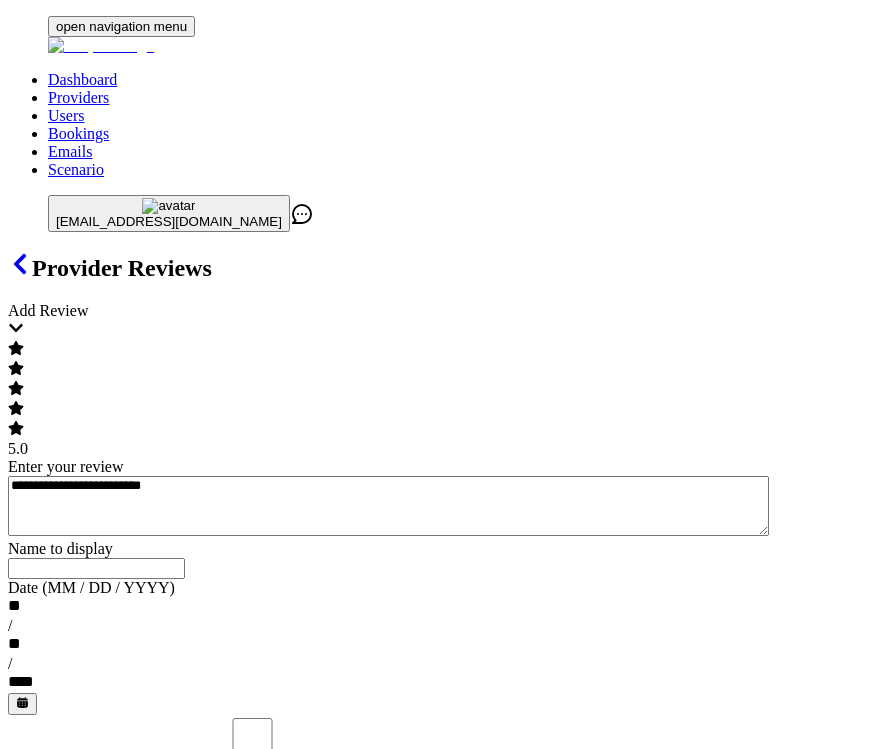 click on "**********" at bounding box center (445, 499) 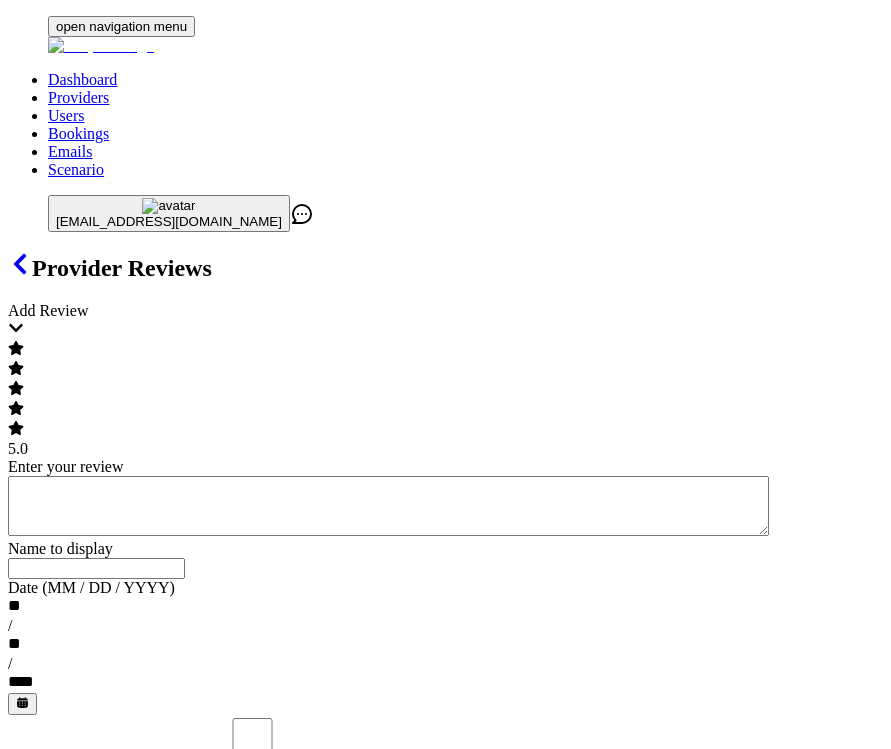 paste on "**********" 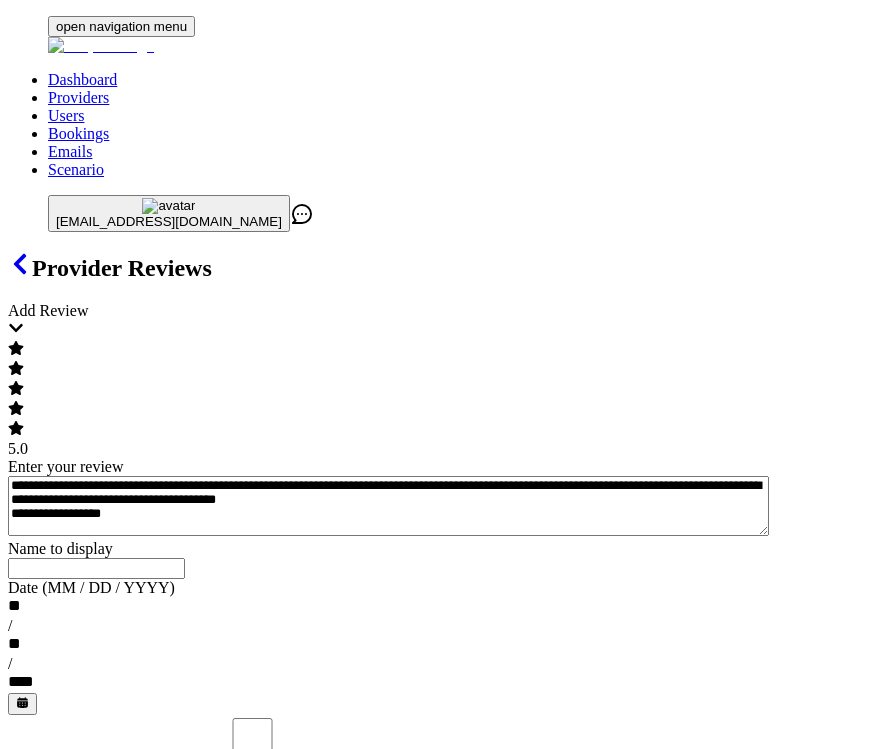 type on "**********" 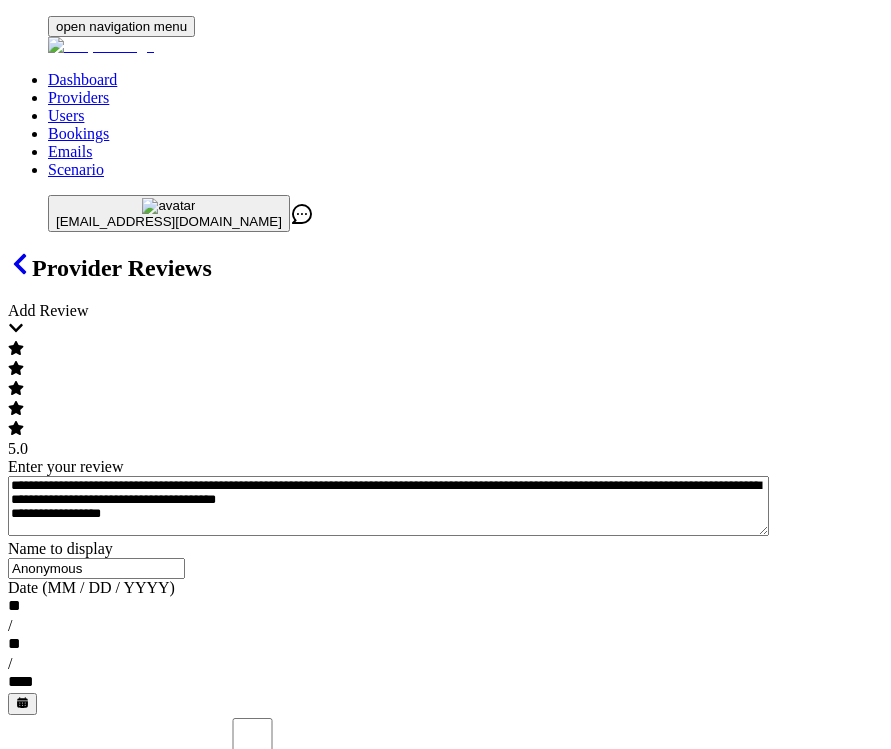 type on "Anonymous" 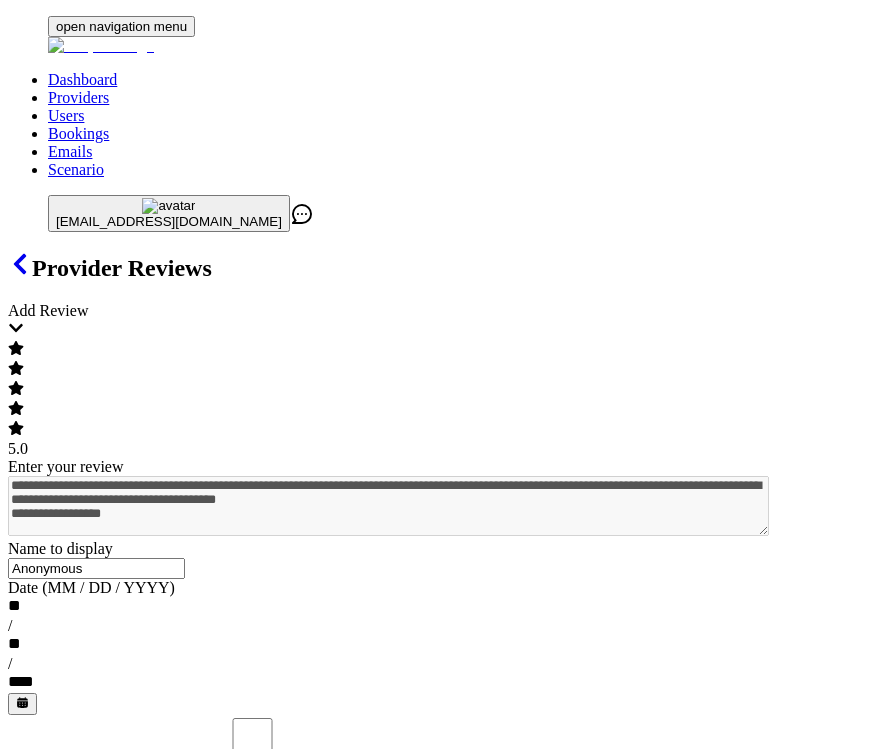 type 